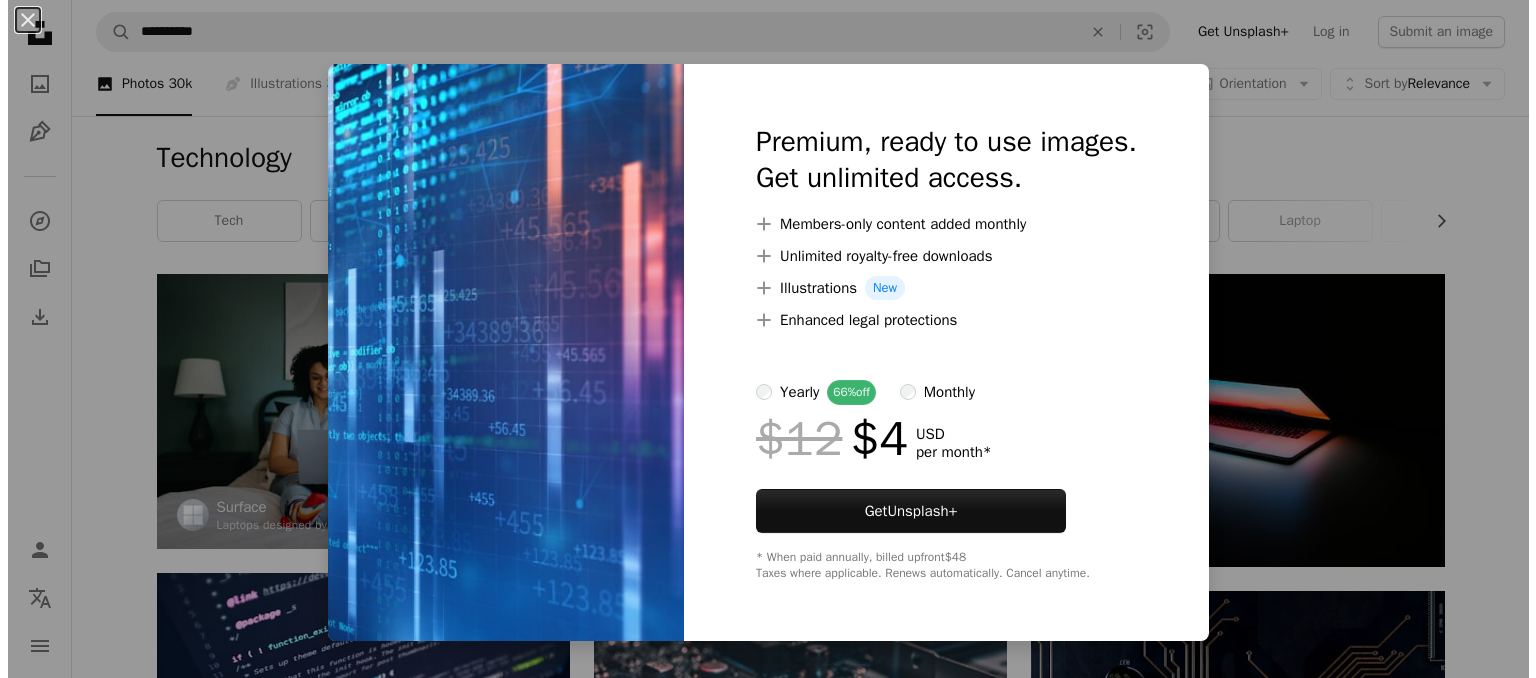 scroll, scrollTop: 200, scrollLeft: 0, axis: vertical 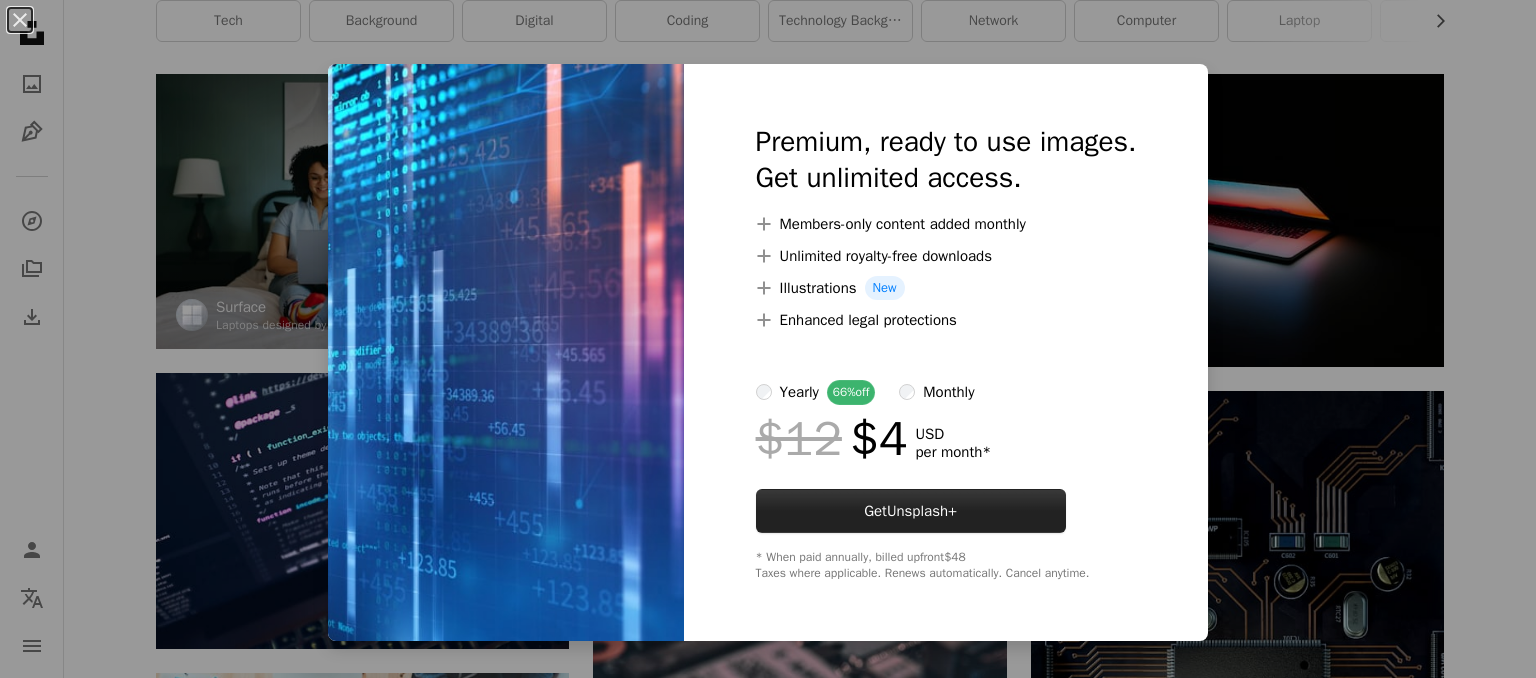 click on "Get  Unsplash+" at bounding box center [911, 511] 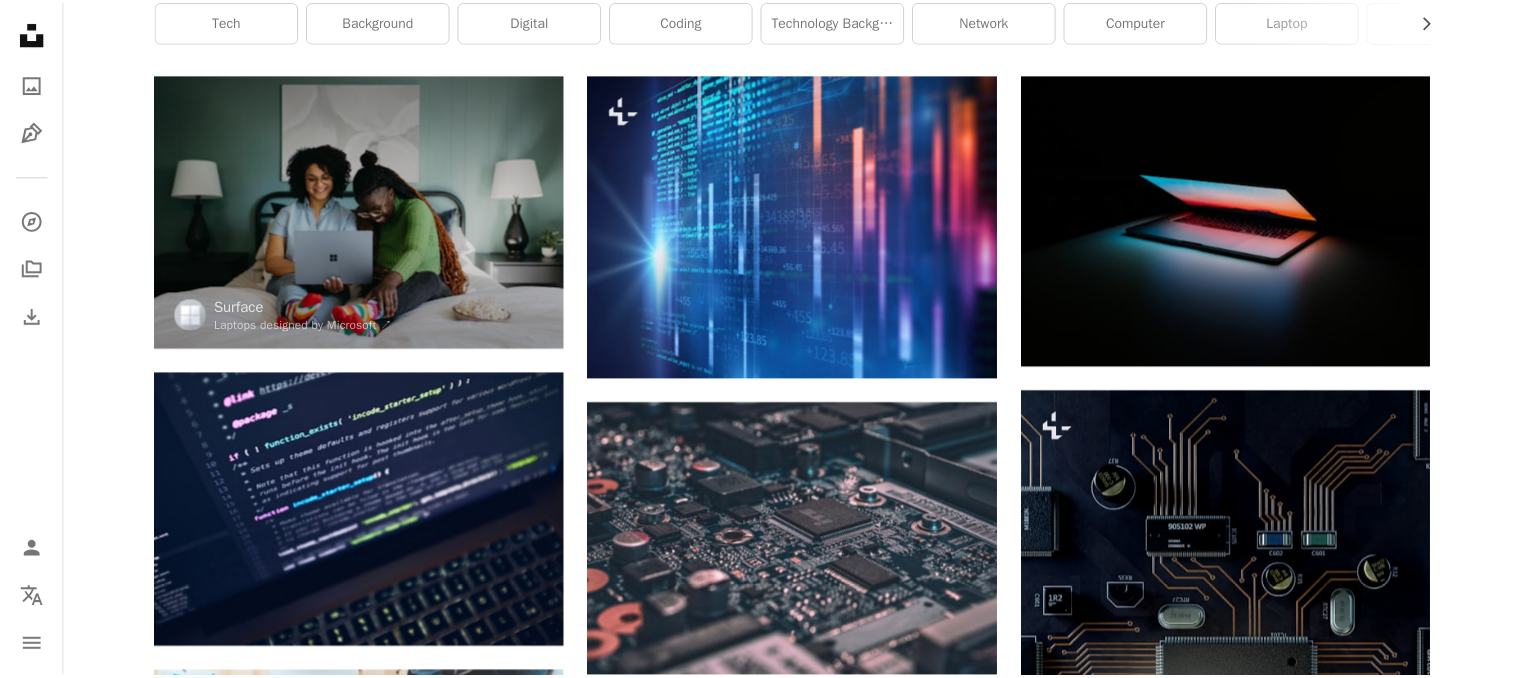 scroll, scrollTop: 163, scrollLeft: 0, axis: vertical 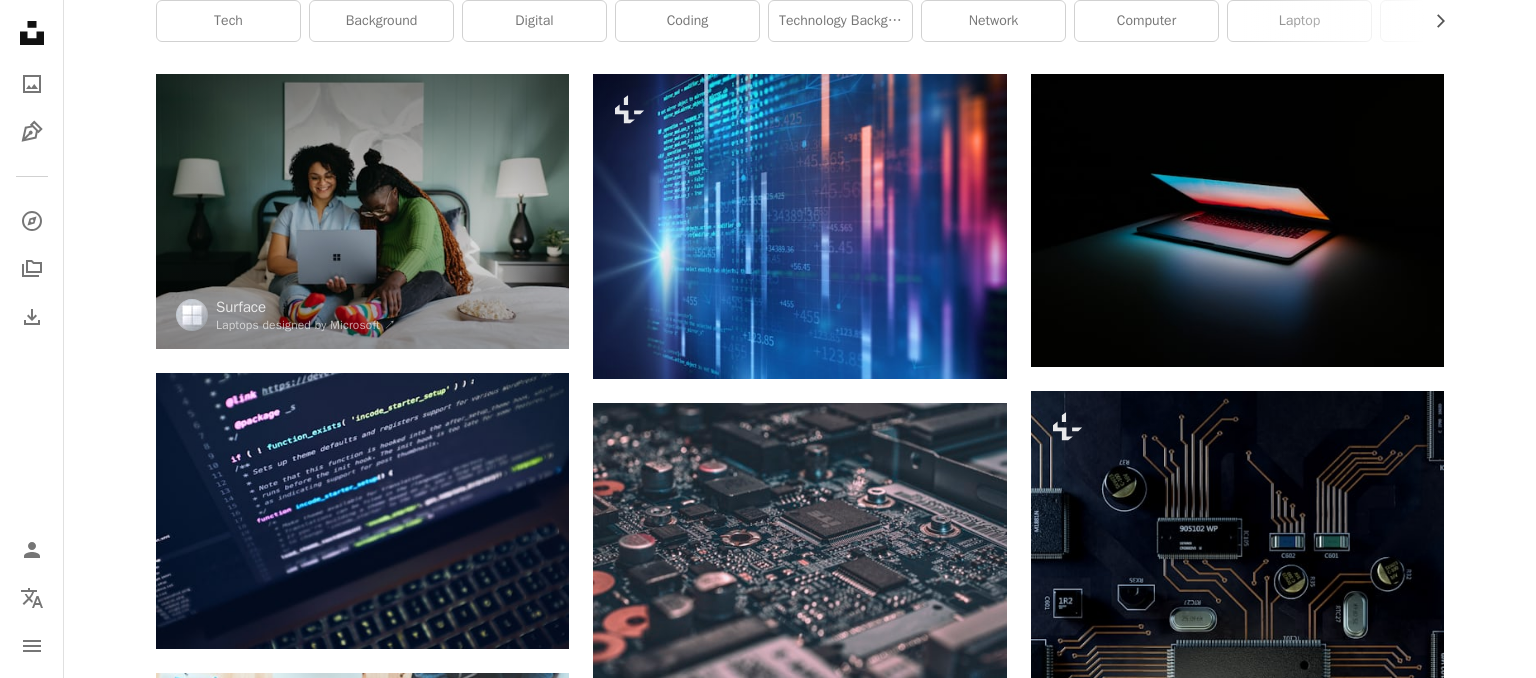 click on "Join" at bounding box center [908, 5605] 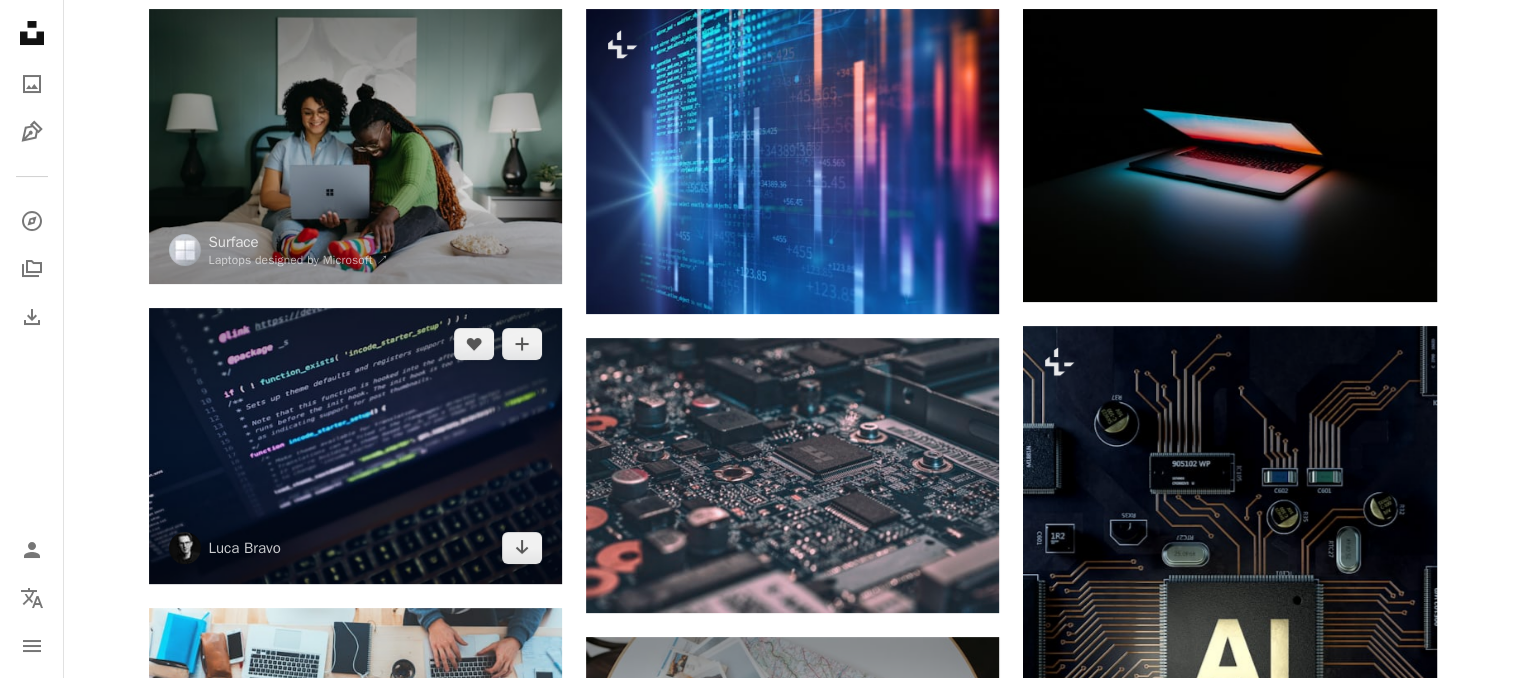 scroll, scrollTop: 300, scrollLeft: 0, axis: vertical 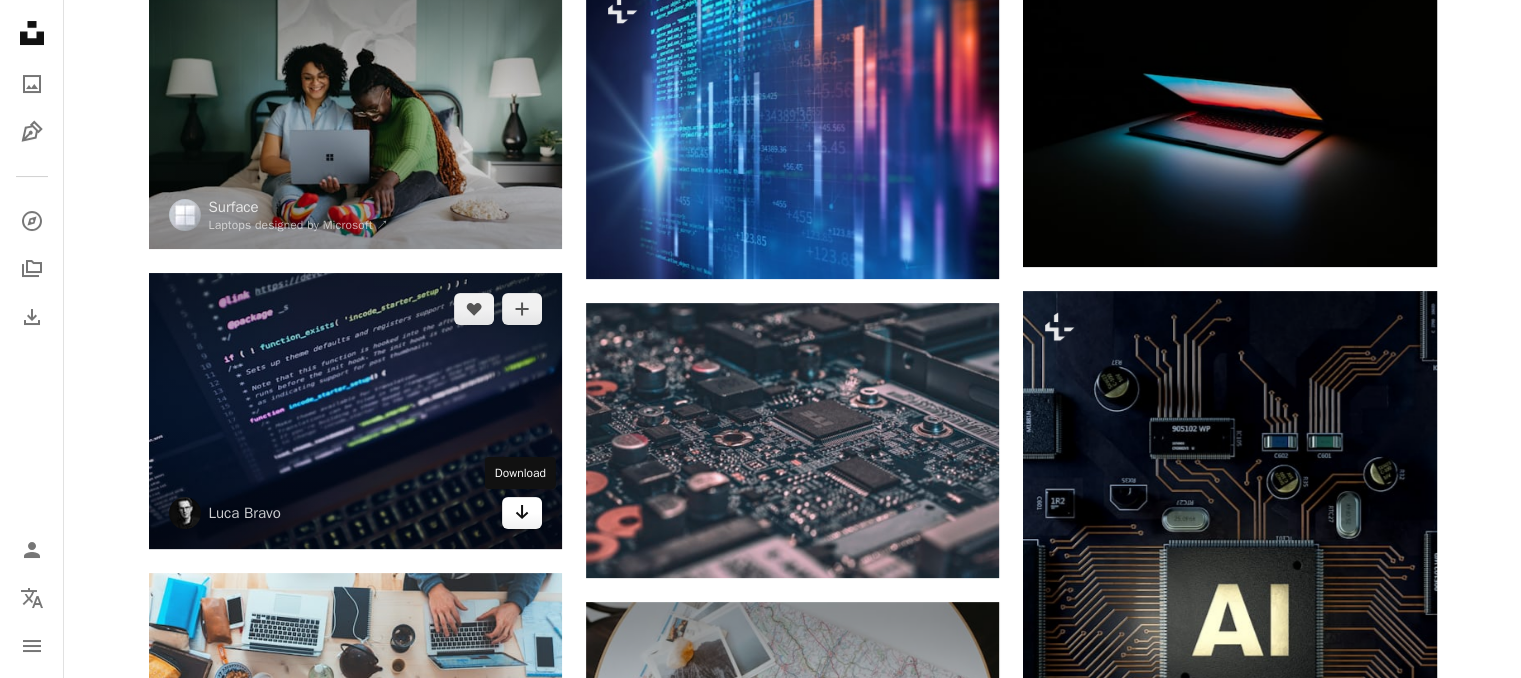 click on "Arrow pointing down" at bounding box center (522, 513) 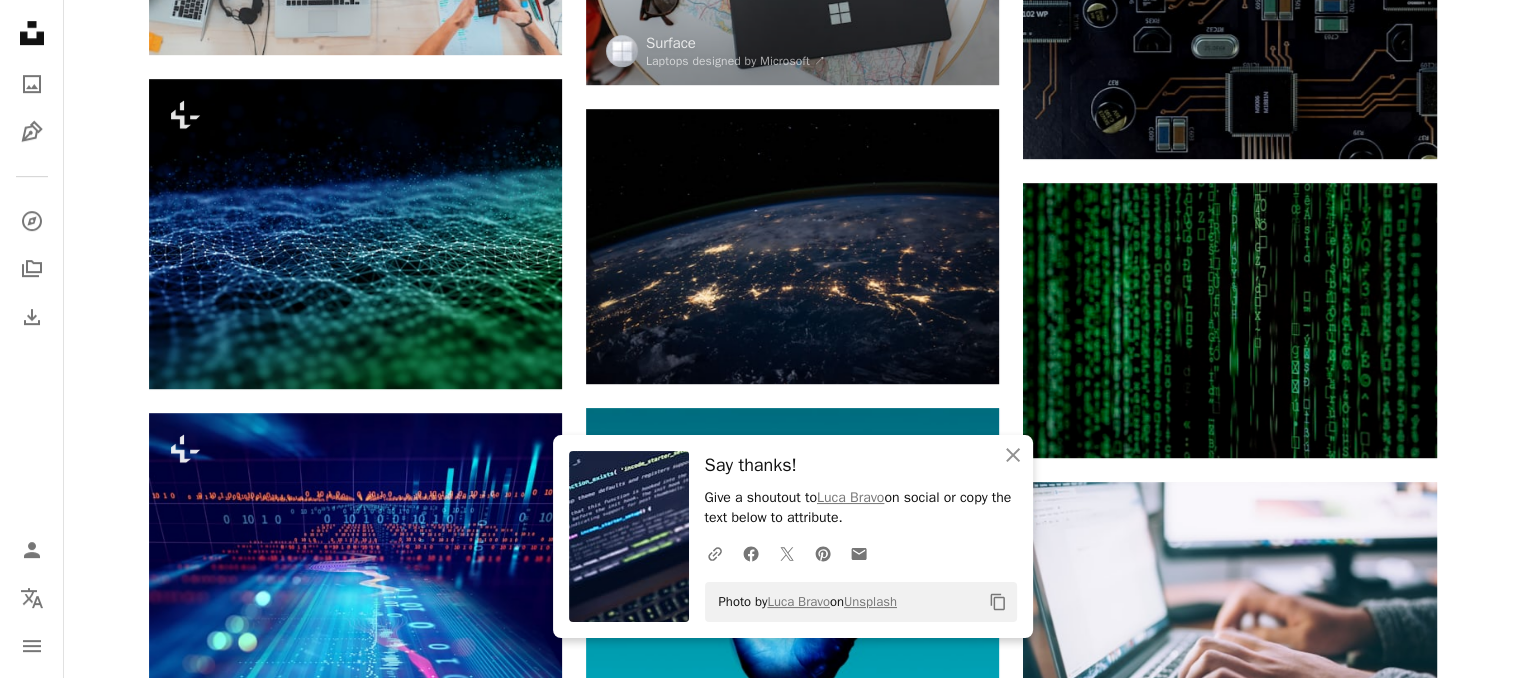 scroll, scrollTop: 1100, scrollLeft: 0, axis: vertical 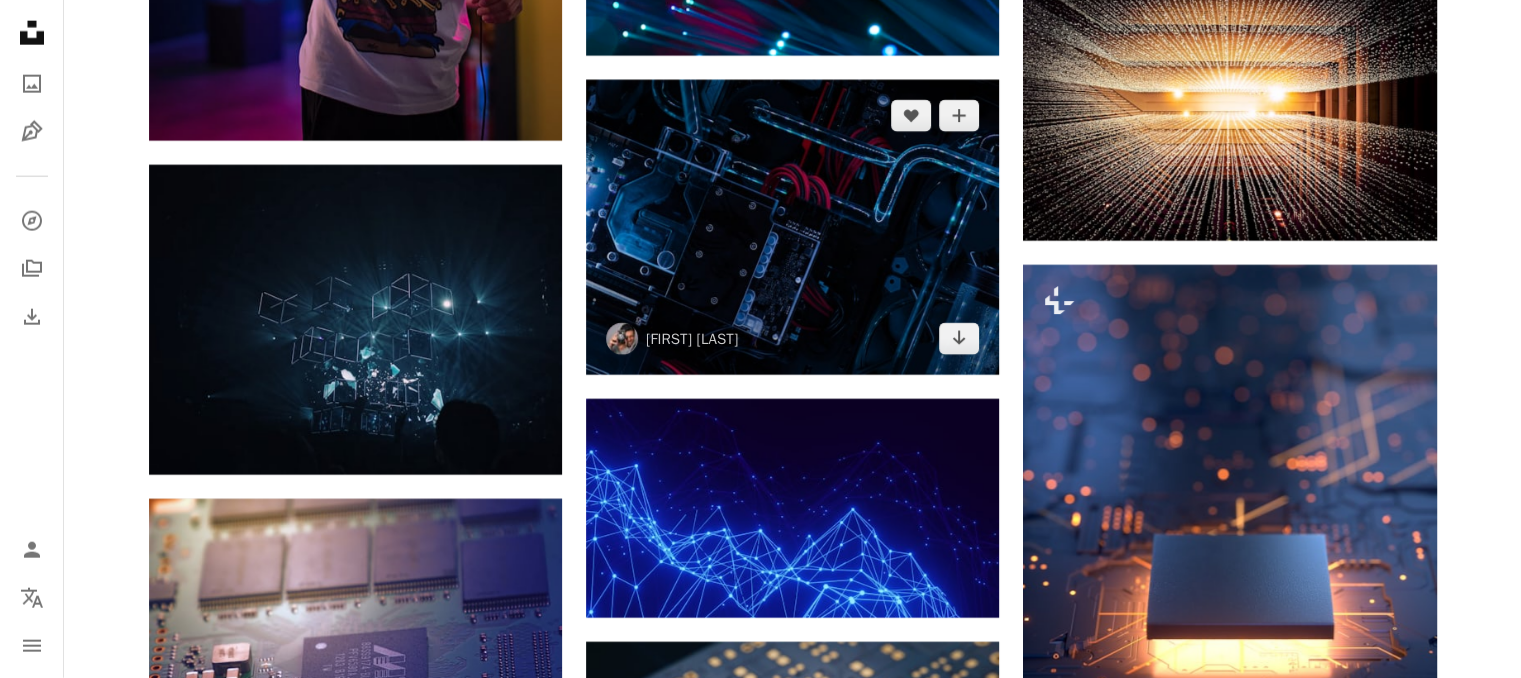 drag, startPoint x: 456, startPoint y: 350, endPoint x: 844, endPoint y: 245, distance: 401.95645 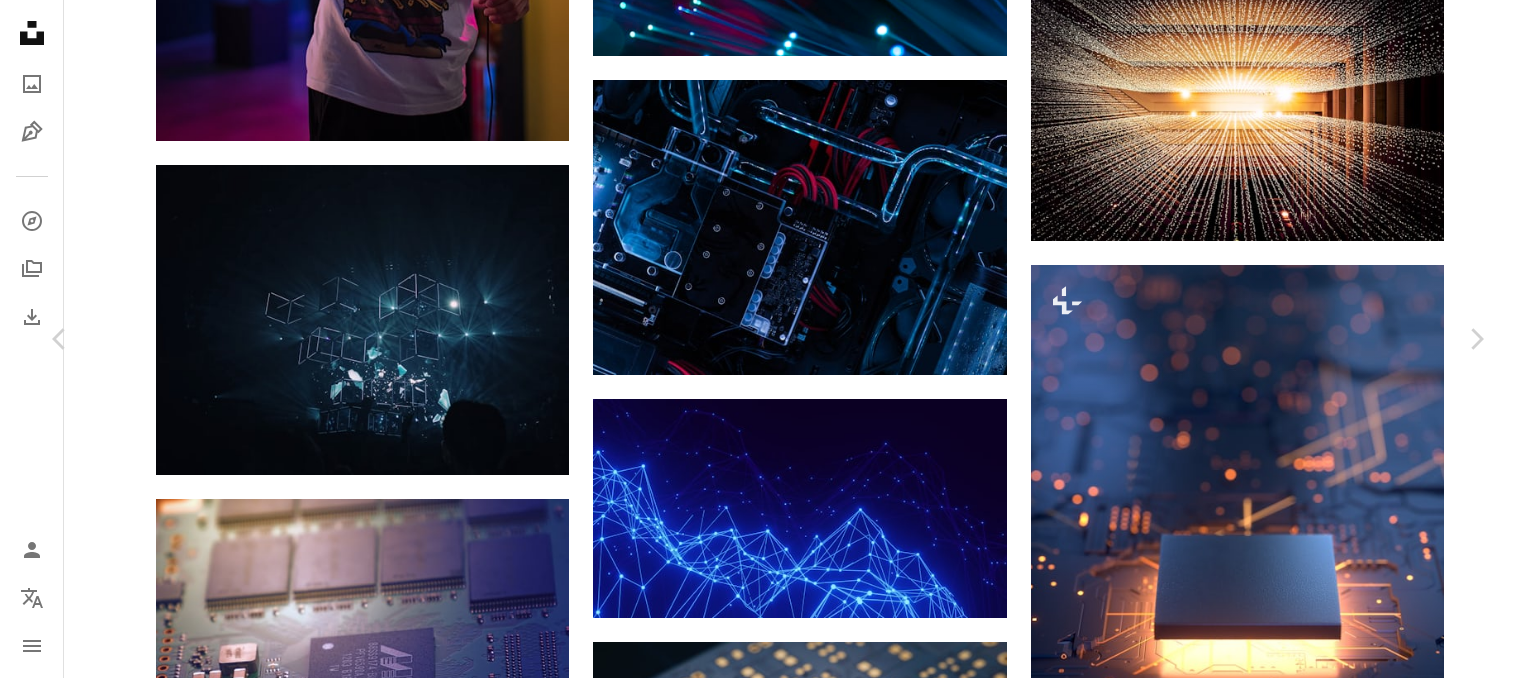 click on "Download free" at bounding box center [1287, 4551] 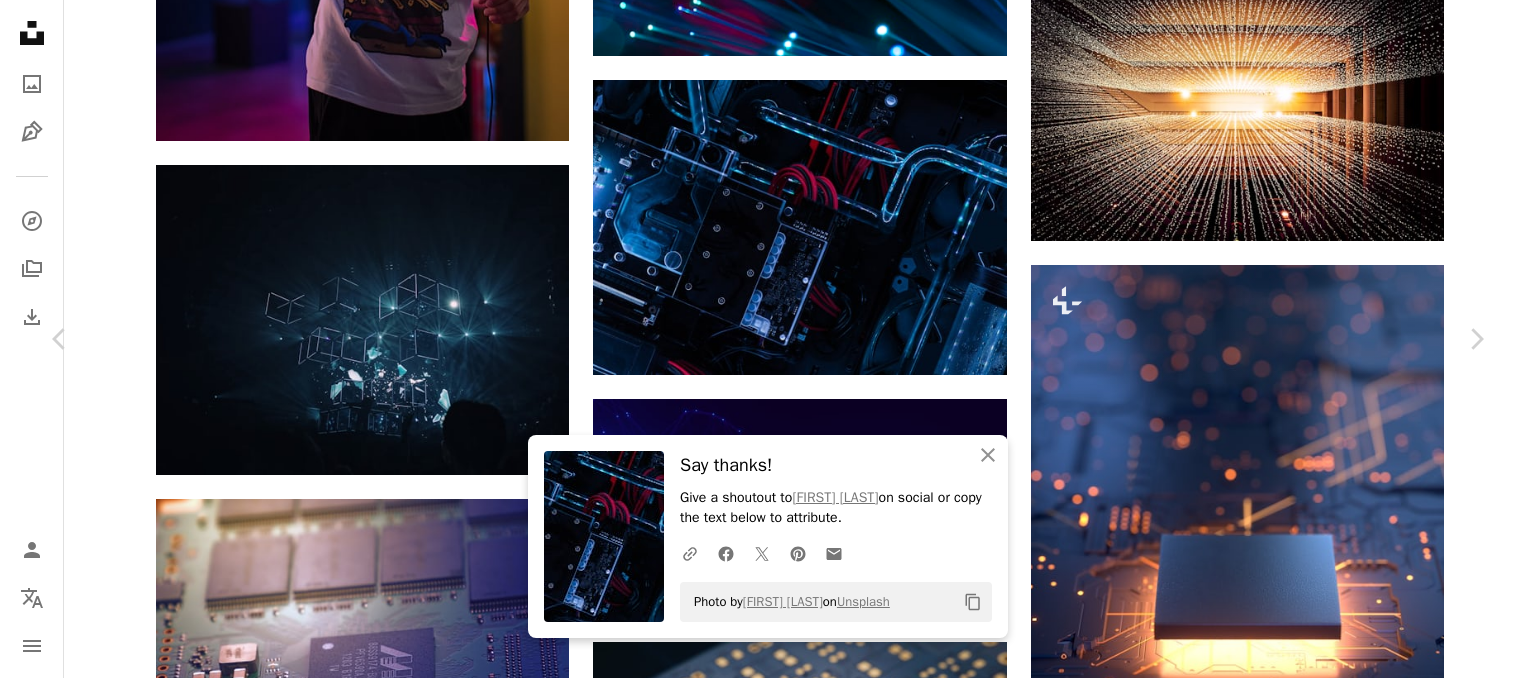 click on "An X shape Chevron left Chevron right An X shape Close Say thanks! Give a shoutout to  [FIRST] [LAST]  on social or copy the text below to attribute. A URL sharing icon (chains) Facebook icon X (formerly Twitter) icon Pinterest icon An envelope Photo by  [FIRST] [LAST]  on  Unsplash
Copy content [FIRST] [LAST] [FIRST] A heart A plus sign Download free Chevron down Zoom in Views 3,100,539 Downloads 55,792 A forward-right arrow Share Info icon Info More Actions My custom built PC that I have had for years and figured needed some noice pics. Calendar outlined Published on  December 15, 2019 Camera Canon, EOS M6 Safety Free to use under the  Unsplash License technology computer windows graphics card liquid cooling black tech light guitar lighting vehicle bike bicycle transportation electronics hardware musical instrument electronic chip wiring leisure activities HD Wallpapers Browse premium related images on iStock  |  Save 20% with code UNSPLASH20 View more on iStock  ↗ Related images" at bounding box center (768, 4843) 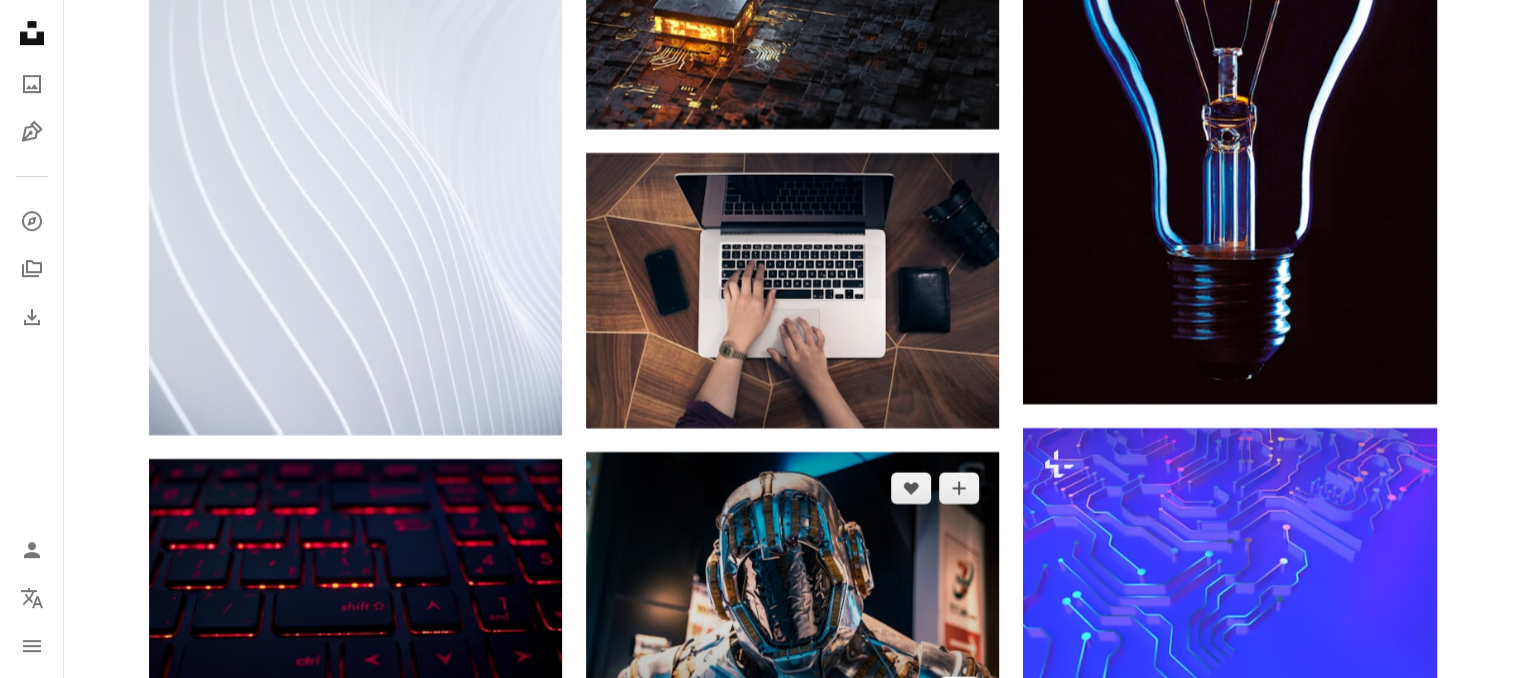 scroll, scrollTop: 9000, scrollLeft: 0, axis: vertical 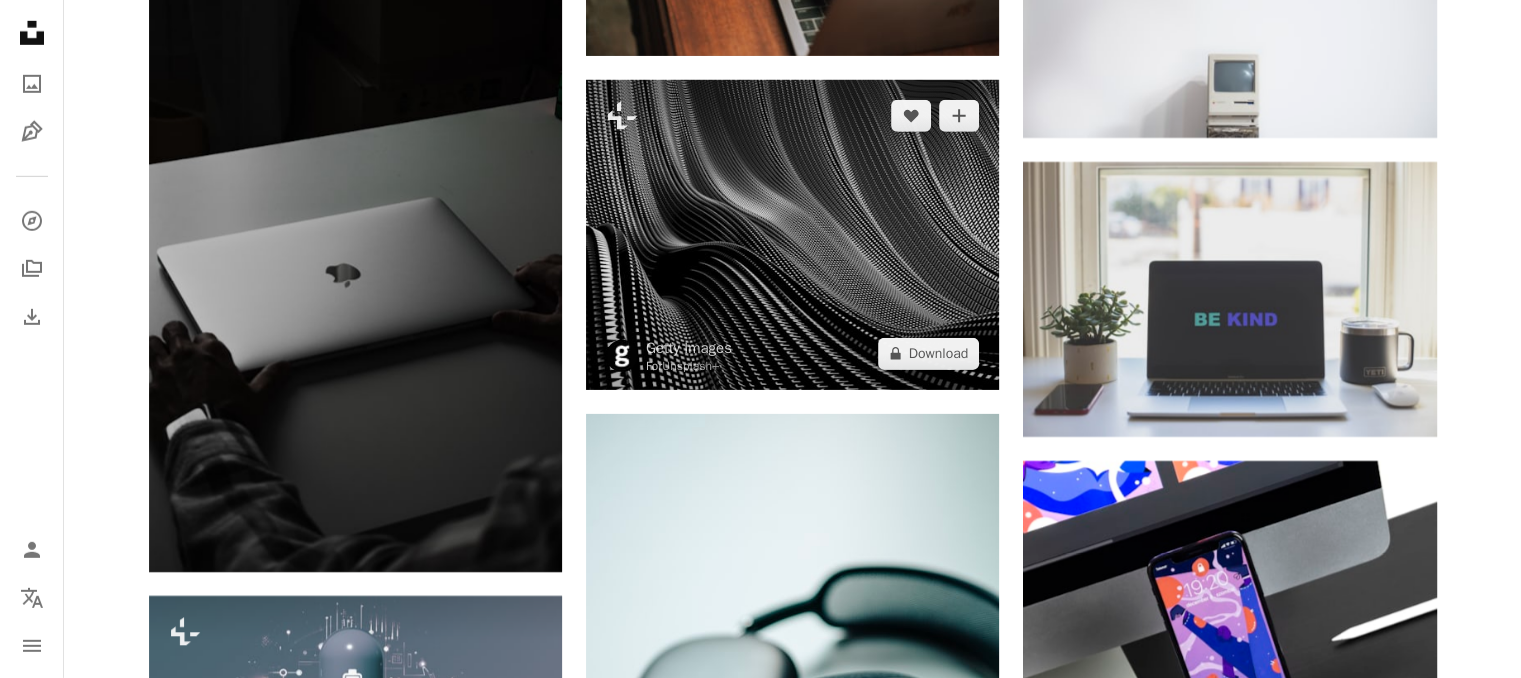 click at bounding box center [792, 235] 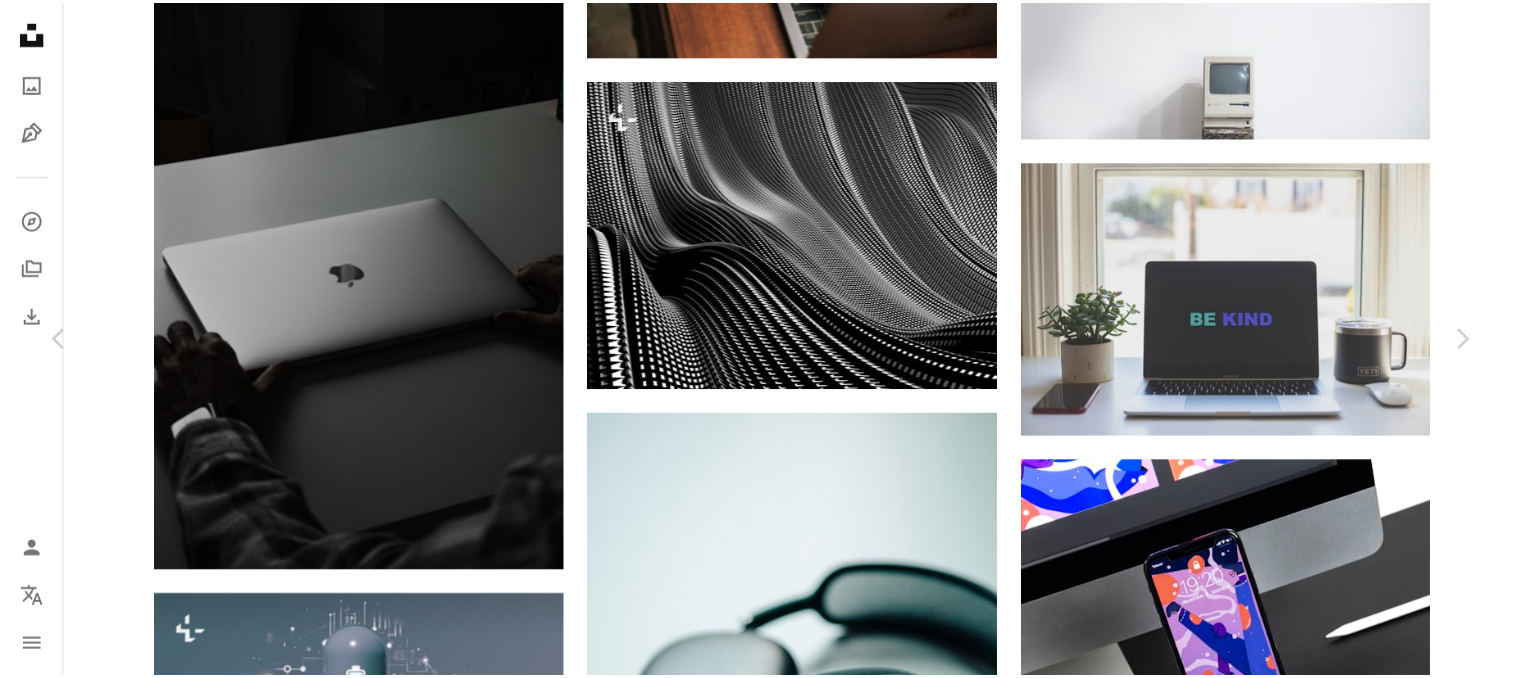 scroll, scrollTop: 2000, scrollLeft: 0, axis: vertical 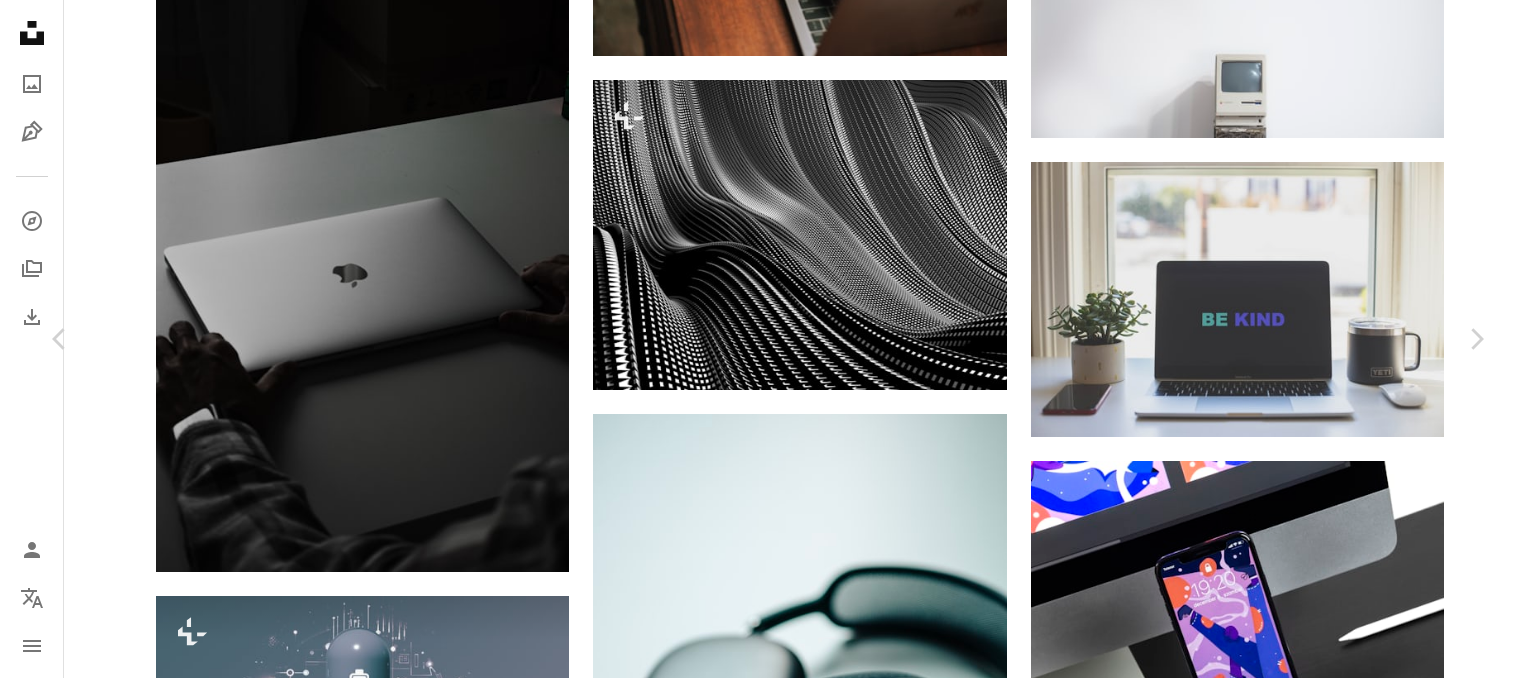 click on "An X shape Chevron left Chevron right Getty Images For  Unsplash+ A heart A plus sign A lock Download Zoom in A forward-right arrow Share More Actions Calendar outlined Published on  May 3, 2023 Safety Licensed under the  Unsplash+ License design illustration usa futuristic backgrounds gray background glitter steel liquid shape horizontal chrome black color template elegance stainless steel wave pattern melting splashing alloy Free pictures From this series Chevron right Plus sign for Unsplash+ Plus sign for Unsplash+ Plus sign for Unsplash+ Related images Plus sign for Unsplash+ A heart A plus sign Getty Images For  Unsplash+ A lock Download Plus sign for Unsplash+ A heart A plus sign [FIRST] [LAST] For  Unsplash+ A lock Download Plus sign for Unsplash+ A heart A plus sign and machines For  Unsplash+ A lock Download Plus sign for Unsplash+ A heart A plus sign Getty Images For  Unsplash+ A lock Download Plus sign for Unsplash+ A heart A plus sign Resource Database For  Unsplash+ A lock Download A heart For  For" at bounding box center (768, 5494) 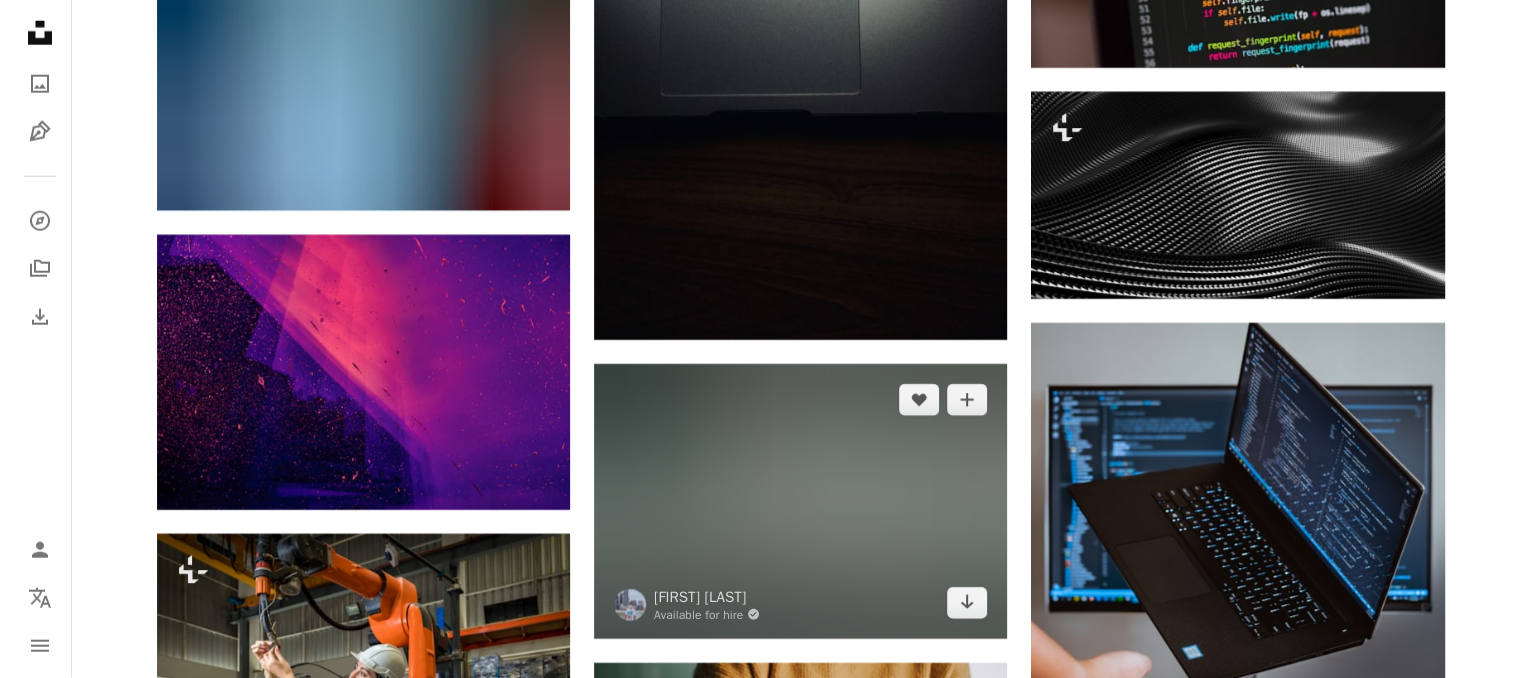 scroll, scrollTop: 28300, scrollLeft: 0, axis: vertical 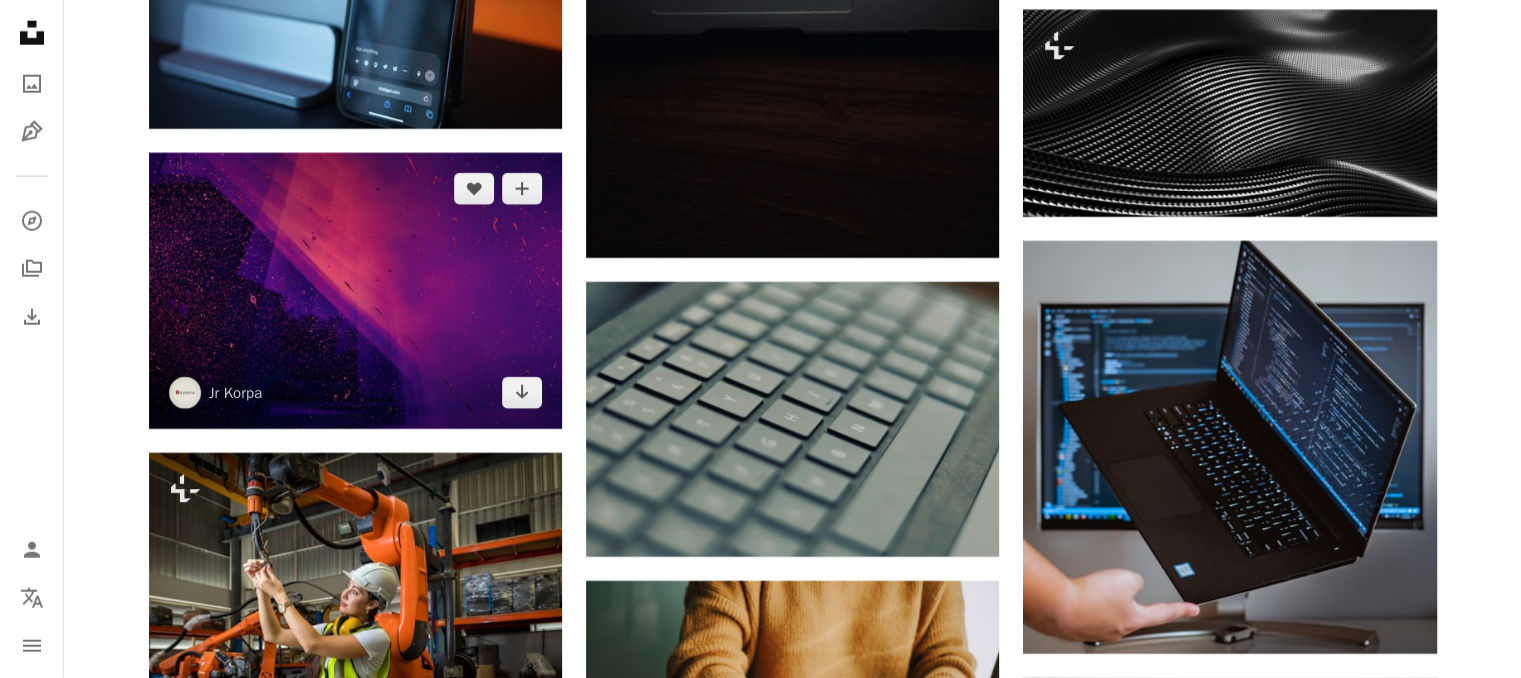 click at bounding box center (355, 290) 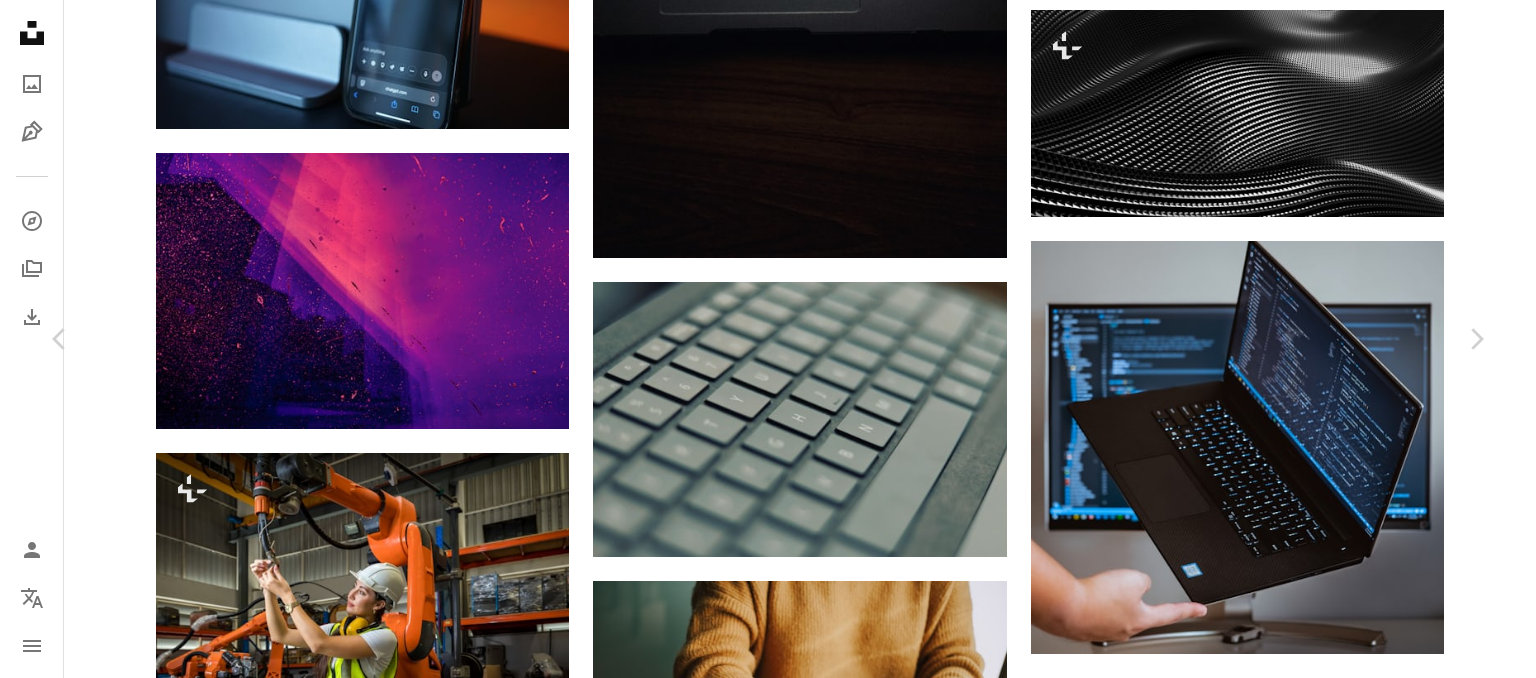 scroll, scrollTop: 4800, scrollLeft: 0, axis: vertical 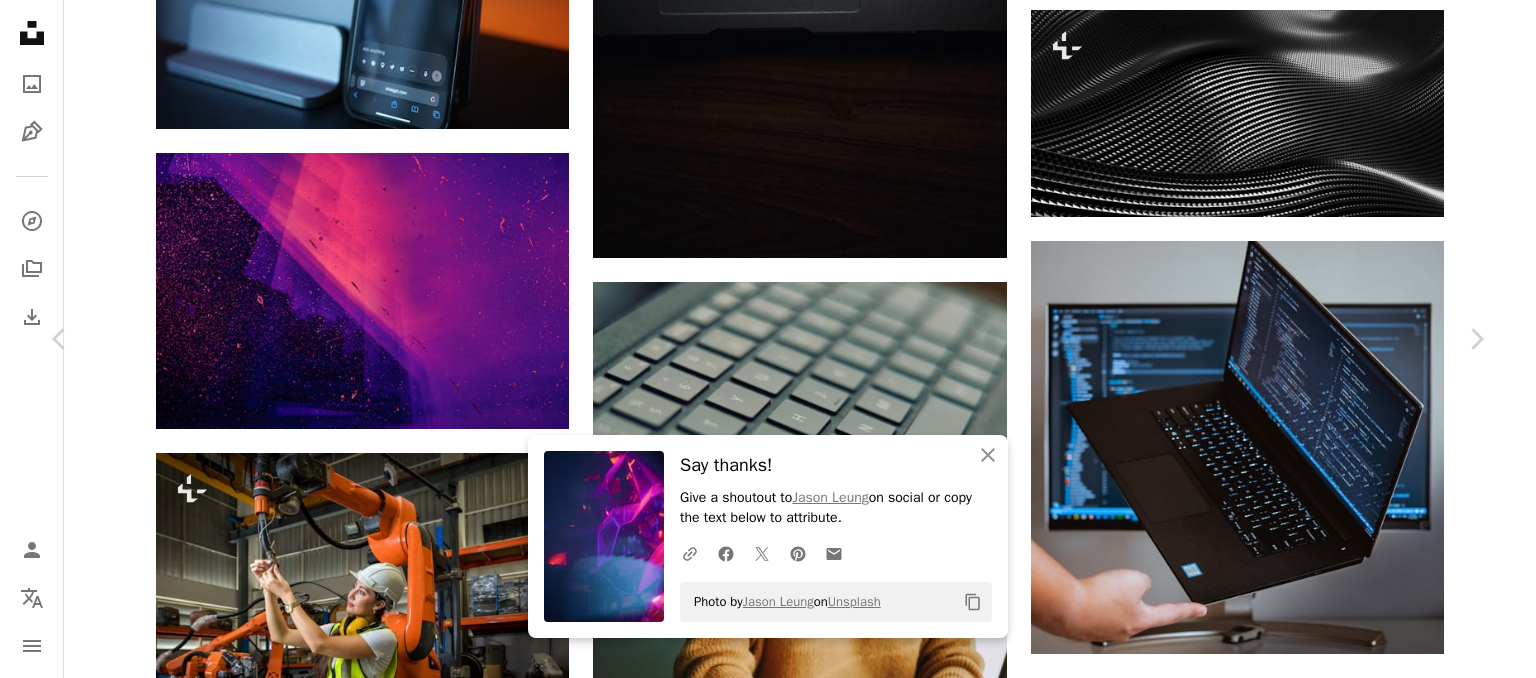 click on "Arrow pointing down" 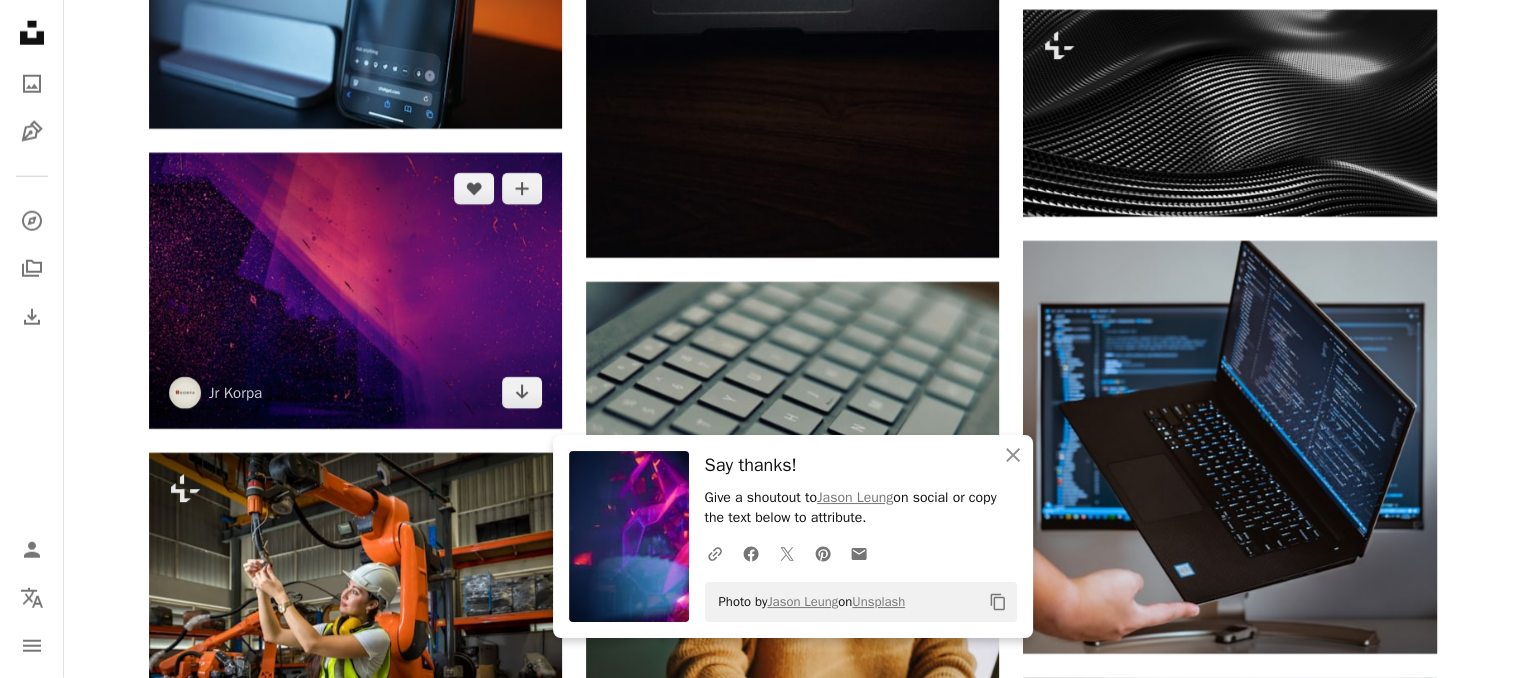 click at bounding box center [355, 290] 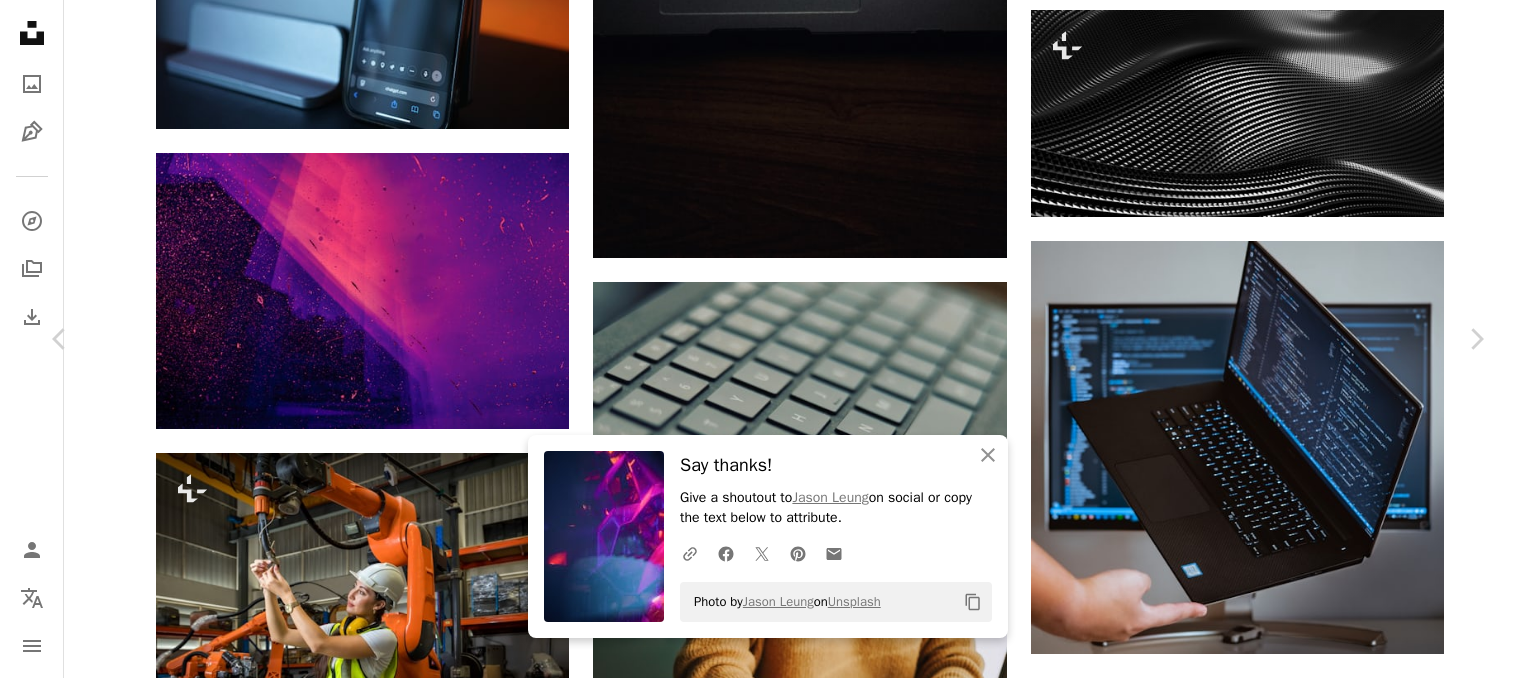 scroll, scrollTop: 1300, scrollLeft: 0, axis: vertical 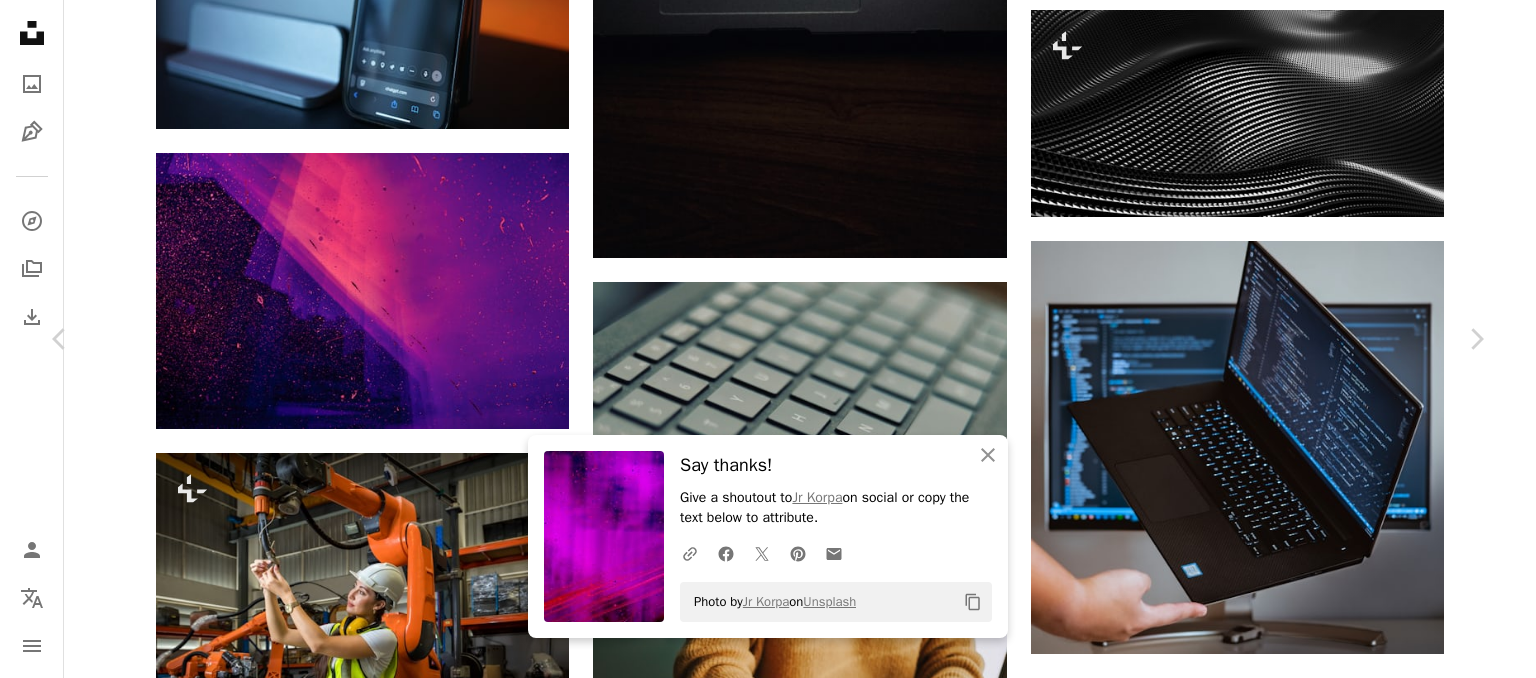 drag, startPoint x: 1312, startPoint y: 349, endPoint x: 1289, endPoint y: 360, distance: 25.495098 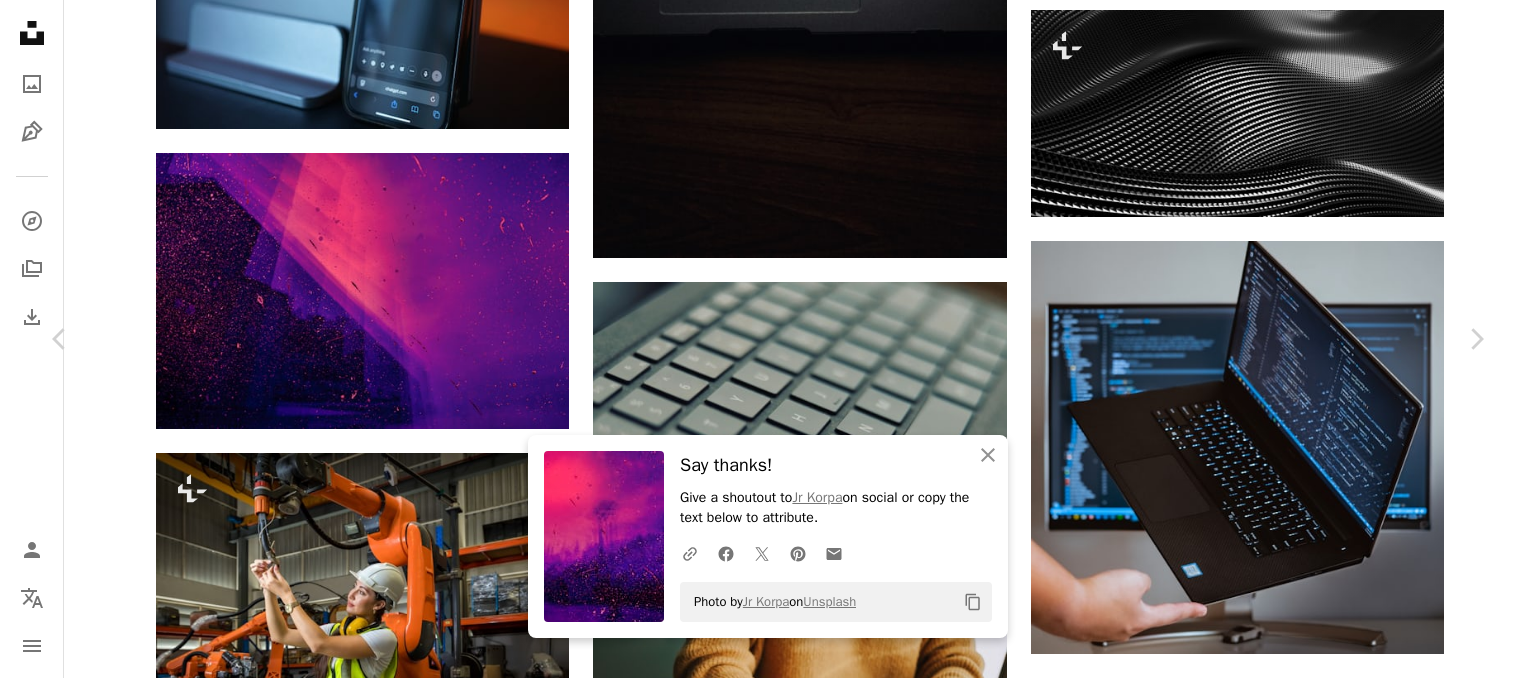 scroll, scrollTop: 1600, scrollLeft: 0, axis: vertical 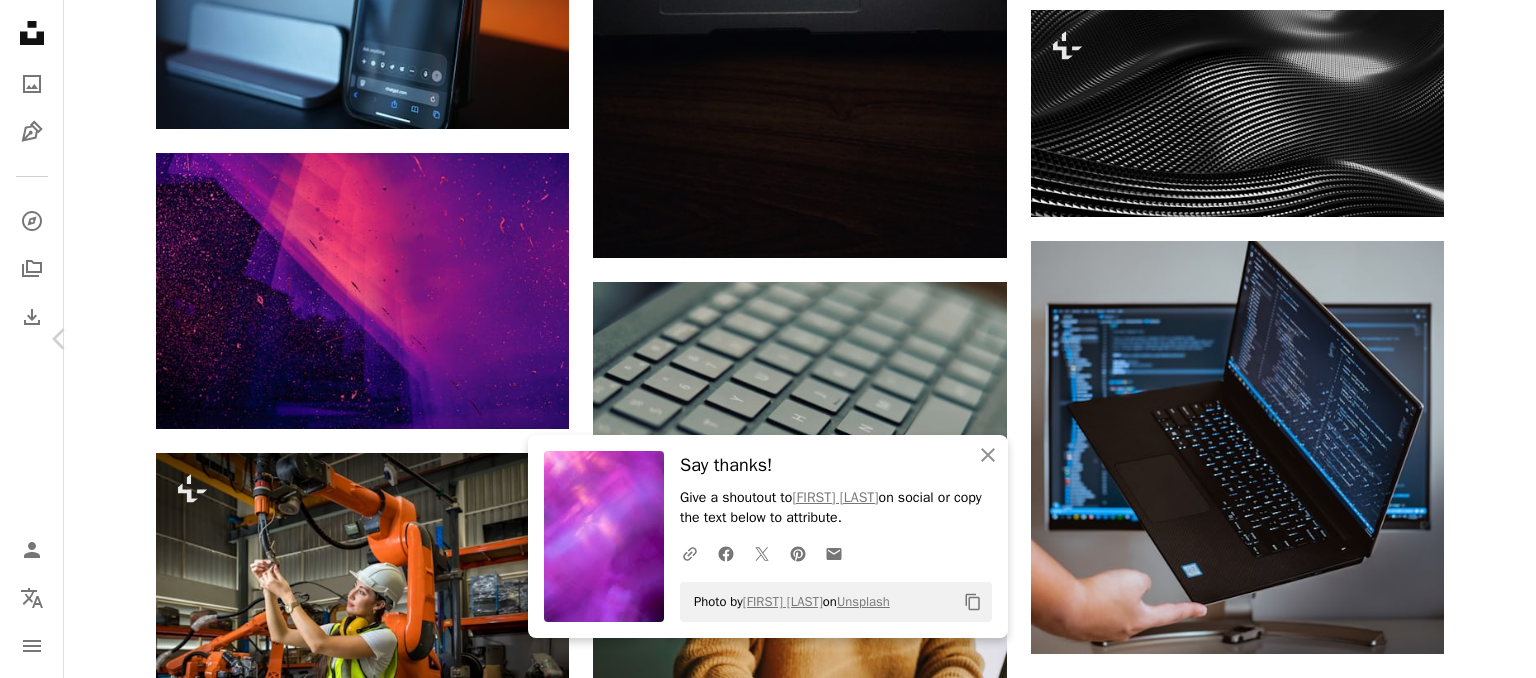 click on "Chevron right" at bounding box center [1476, 339] 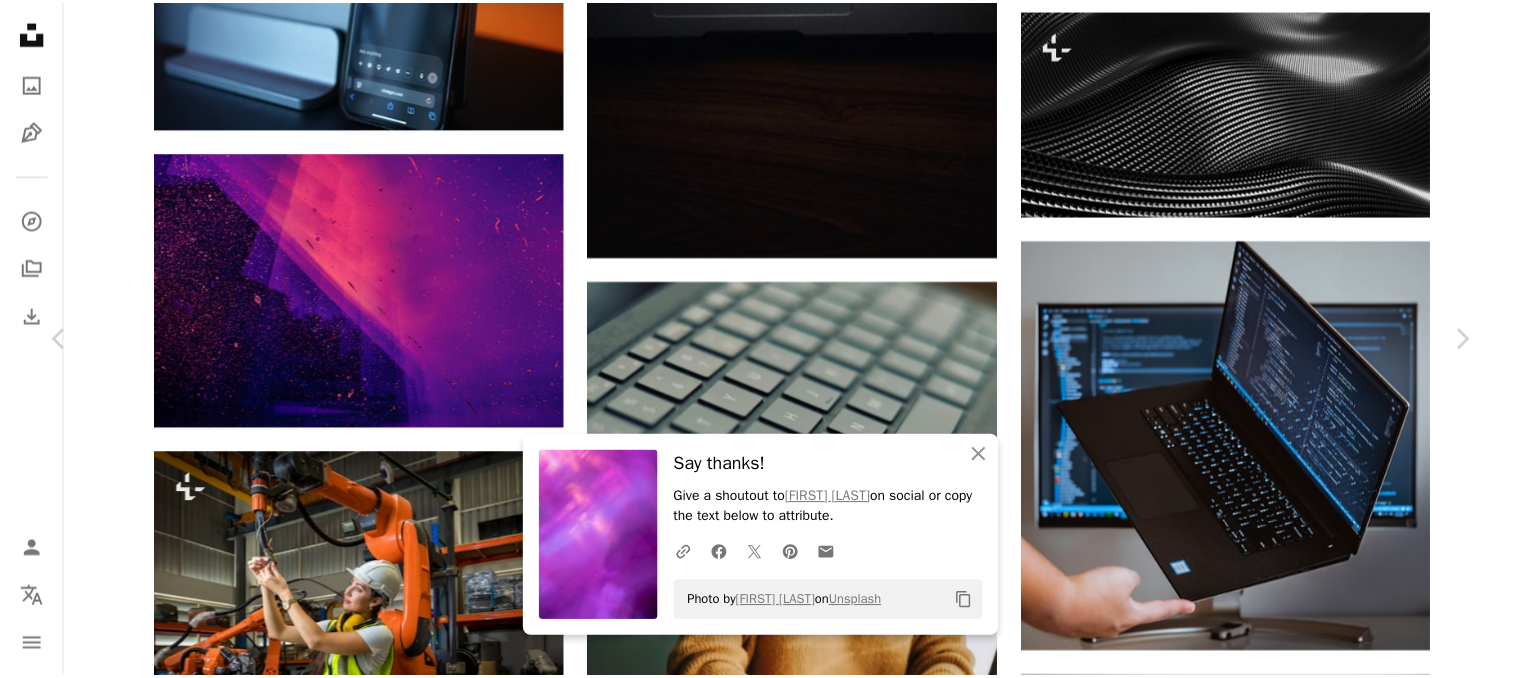 scroll, scrollTop: 6100, scrollLeft: 0, axis: vertical 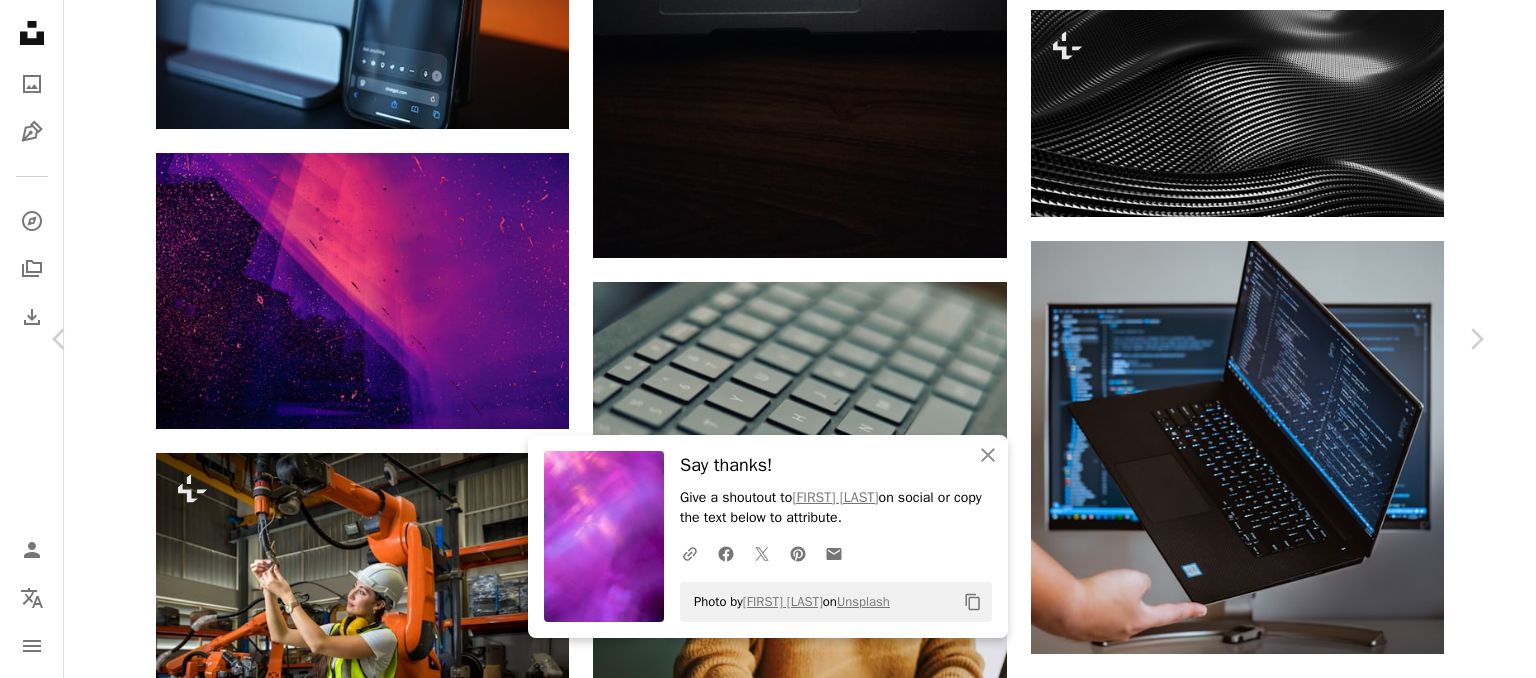 click on "An X shape Chevron left Chevron right An X shape Close Say thanks! Give a shoutout to  [FIRST] [LAST]  on social or copy the text below to attribute. A URL sharing icon (chains) Facebook icon X (formerly Twitter) icon Pinterest icon An envelope Photo by  [FIRST] [LAST]  on  Unsplash
Copy content [FIRST] [LAST] [FIRST] A heart A plus sign Download free Chevron down Zoom in Views 4,249,631 Downloads 47,747 Featured in Photos A forward-right arrow Share Info icon Info More Actions fine balance Calendar outlined Published on  December 26, 2019 Safety Free to use under the  Unsplash License technology black human computer laptop tech coding minimal code developer keyboard electronics work from home computer keyboard hardware computer hardware desk setup tablet computer Backgrounds Browse premium related images on iStock  |  Save 20% with code UNSPLASH20 View more on iStock  ↗ Related images A heart A plus sign AltumCode Arrow pointing down A heart A plus sign Árpád Czapp Arrow pointing down A heart For" at bounding box center [768, 6294] 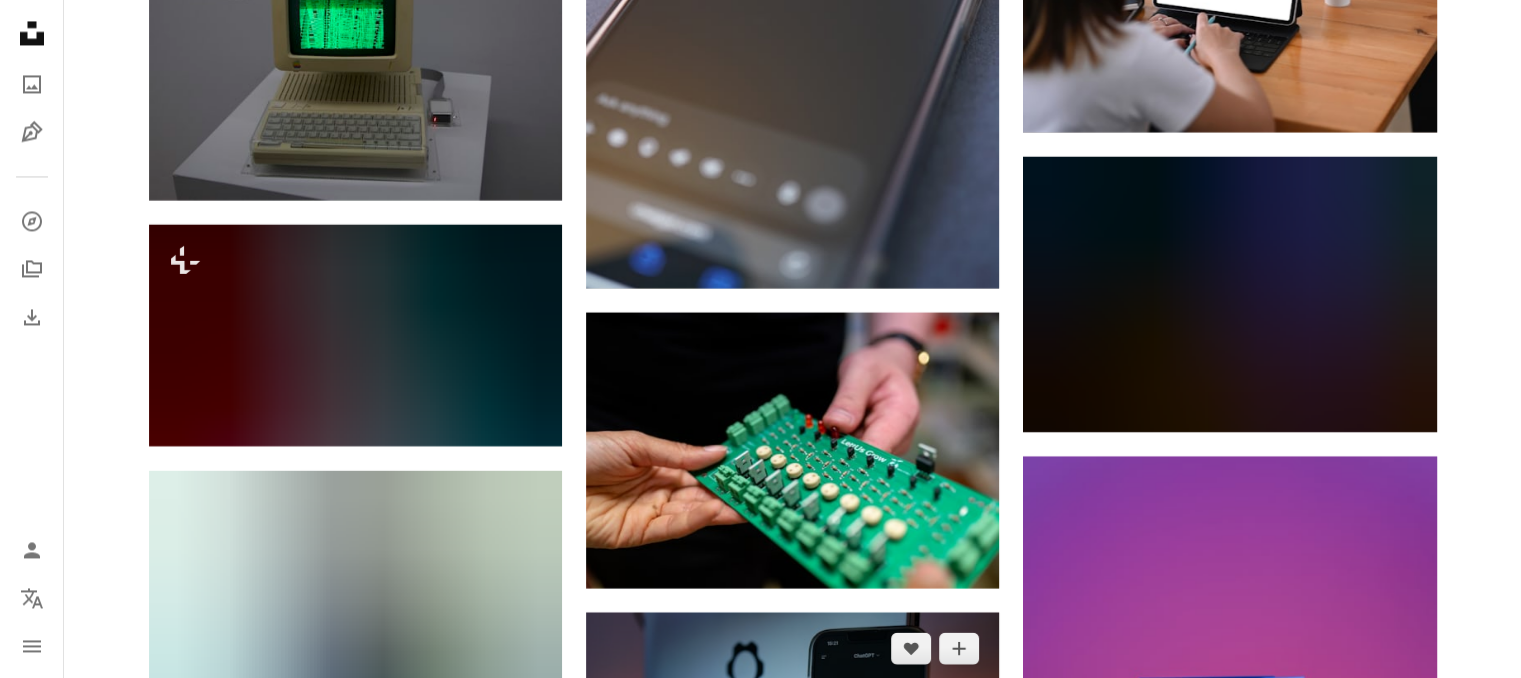 scroll, scrollTop: 26100, scrollLeft: 0, axis: vertical 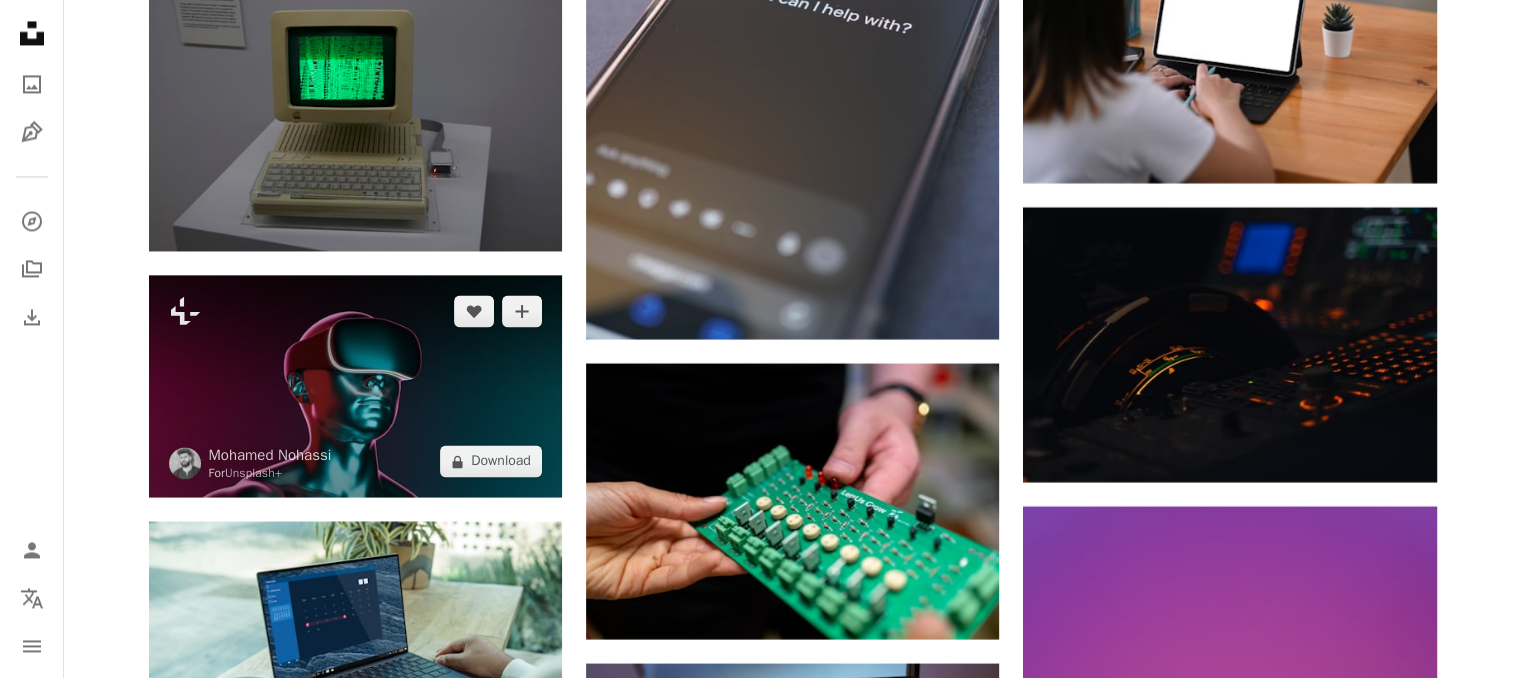 click at bounding box center [355, 386] 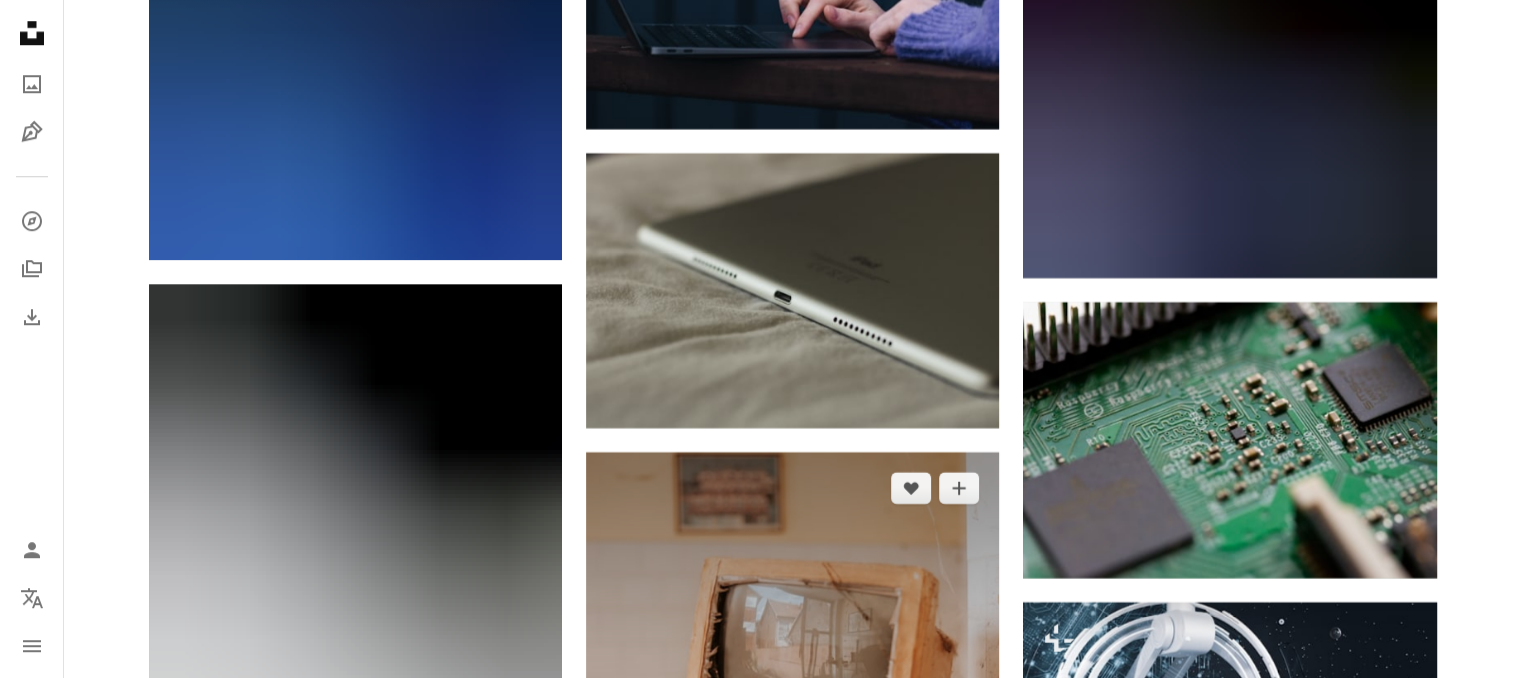 scroll, scrollTop: 24500, scrollLeft: 0, axis: vertical 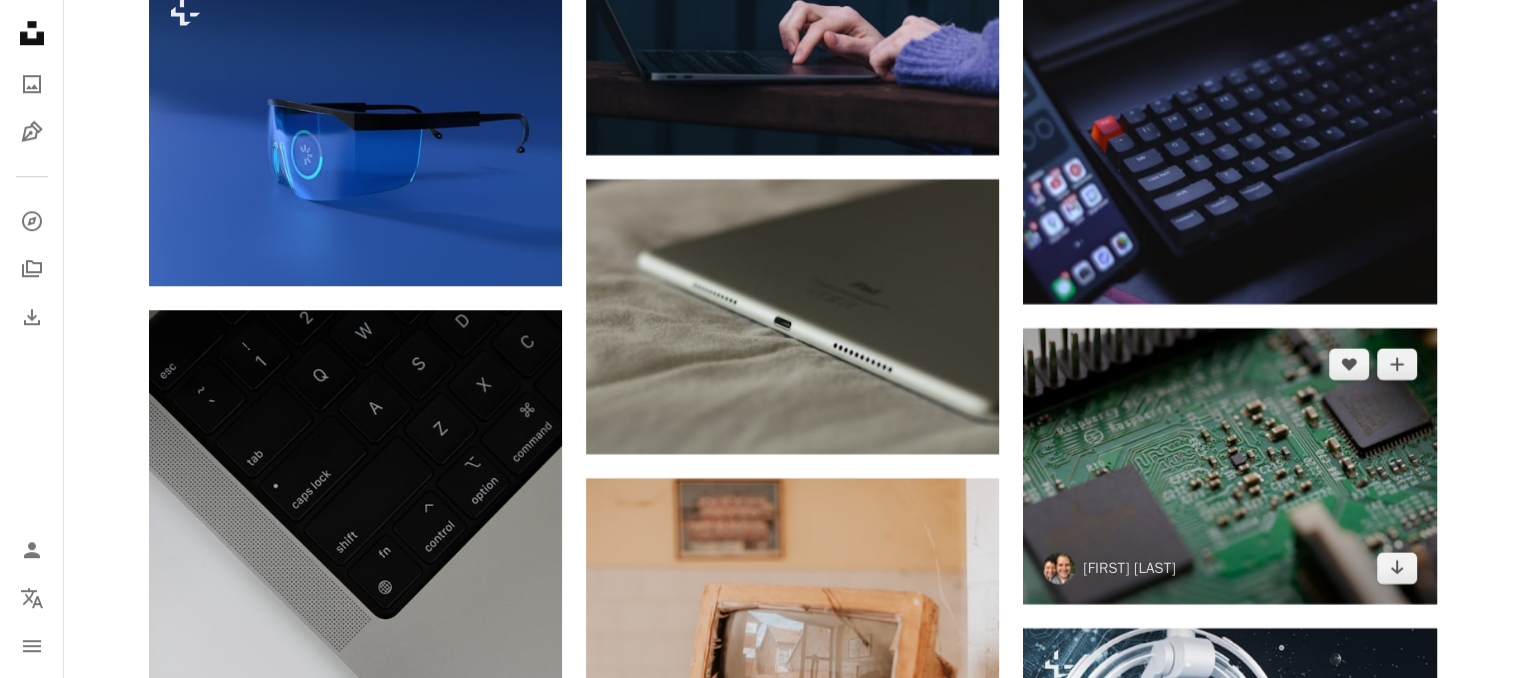 click at bounding box center (1229, 466) 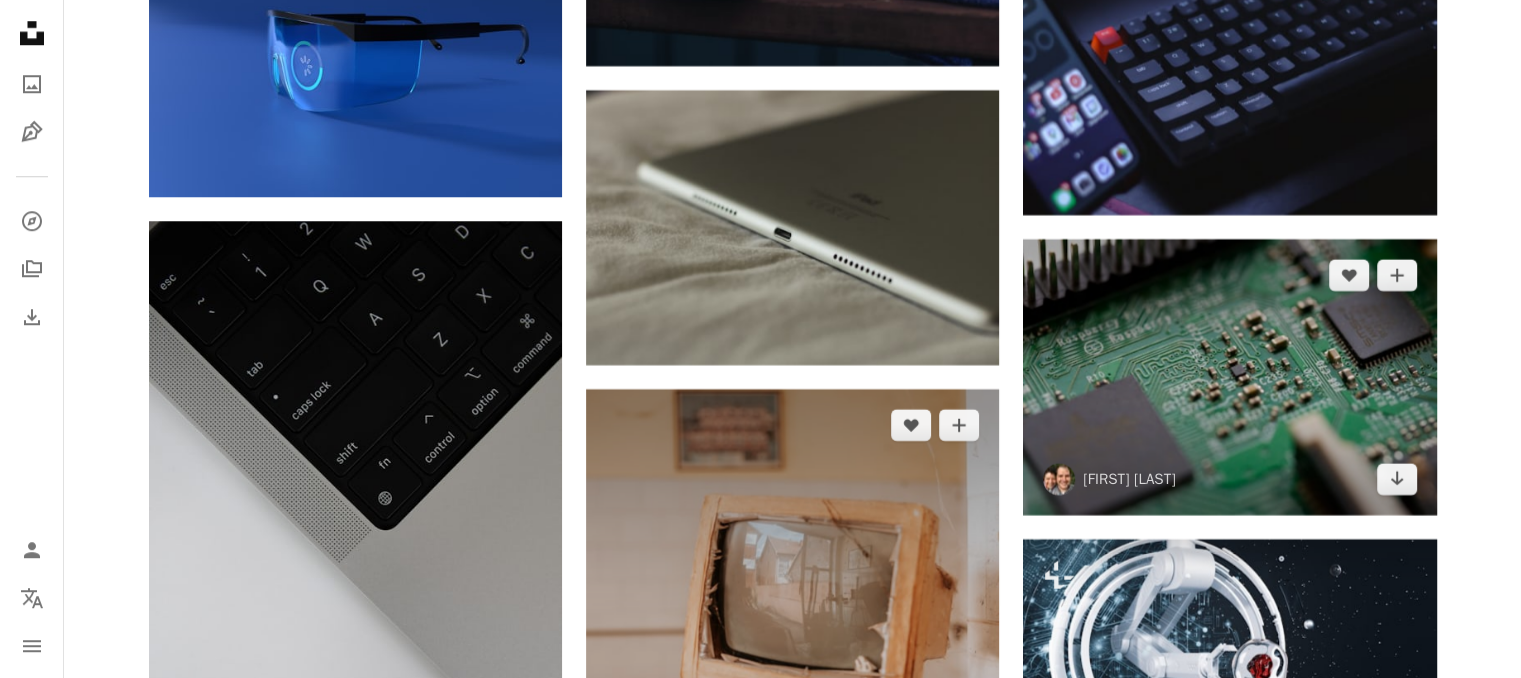 scroll, scrollTop: 24700, scrollLeft: 0, axis: vertical 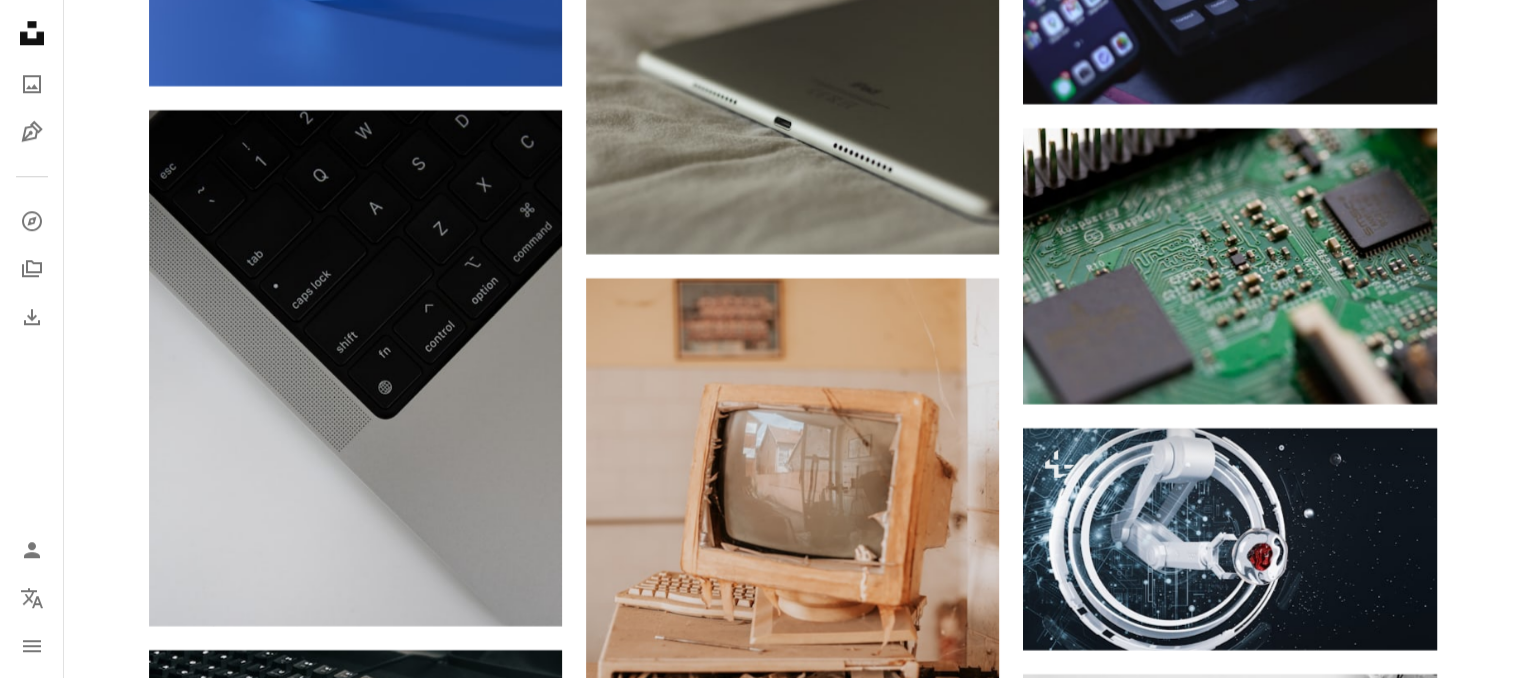 drag, startPoint x: 1178, startPoint y: 285, endPoint x: 1482, endPoint y: 178, distance: 322.28094 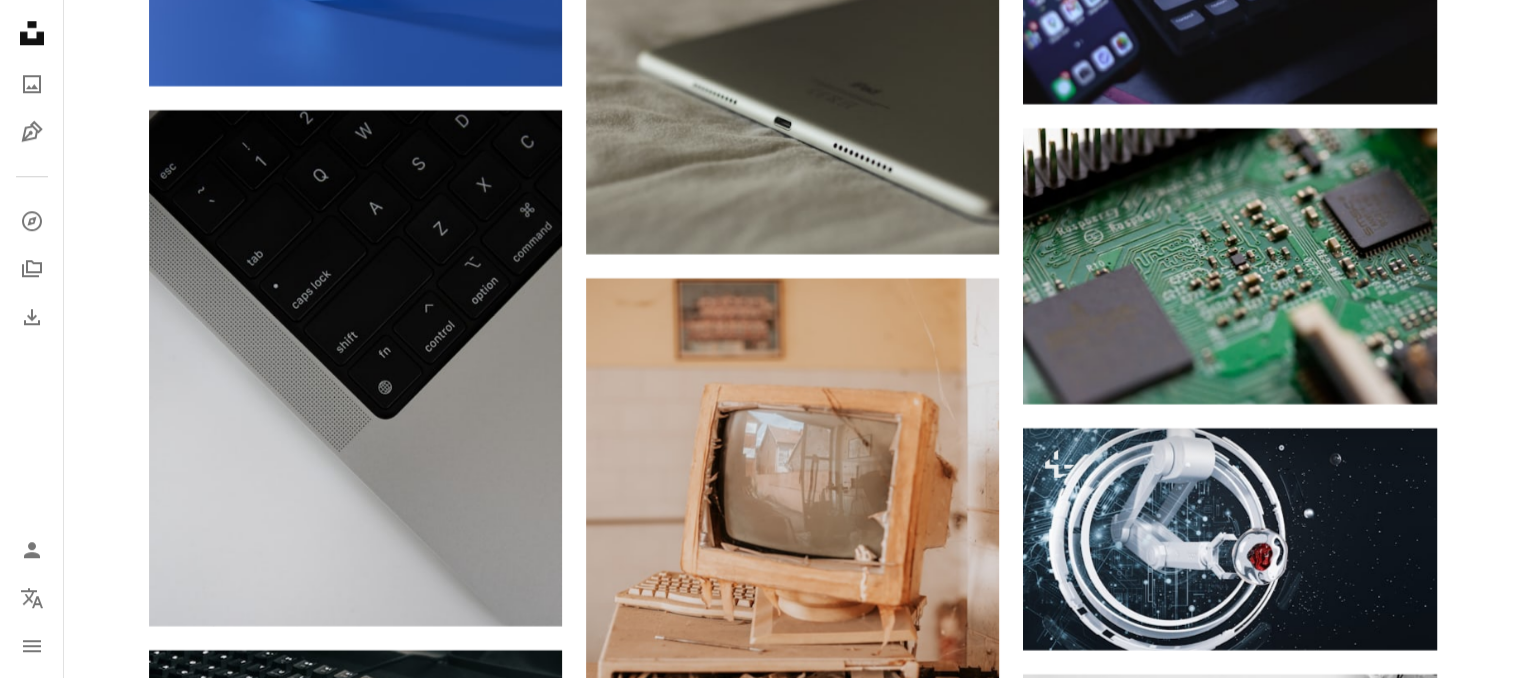 scroll, scrollTop: 24500, scrollLeft: 0, axis: vertical 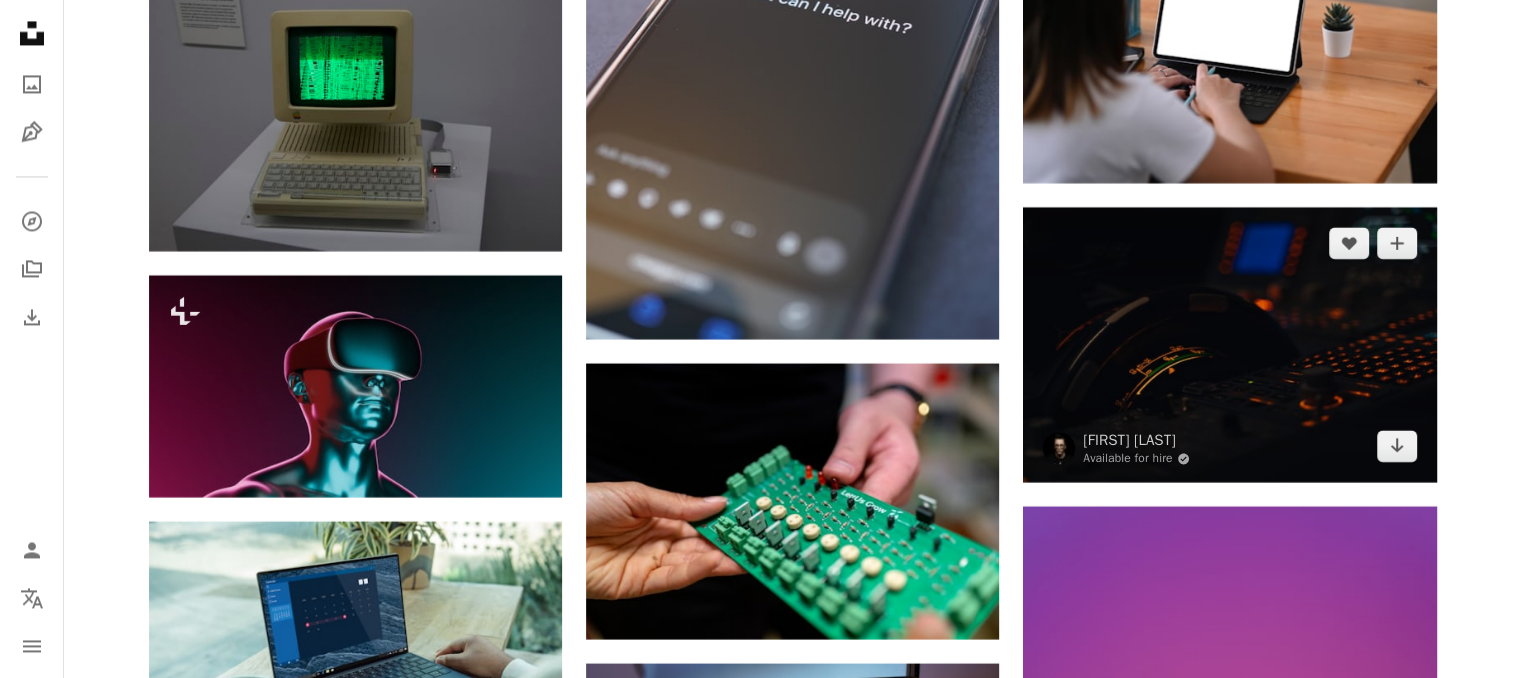 click at bounding box center [1229, 344] 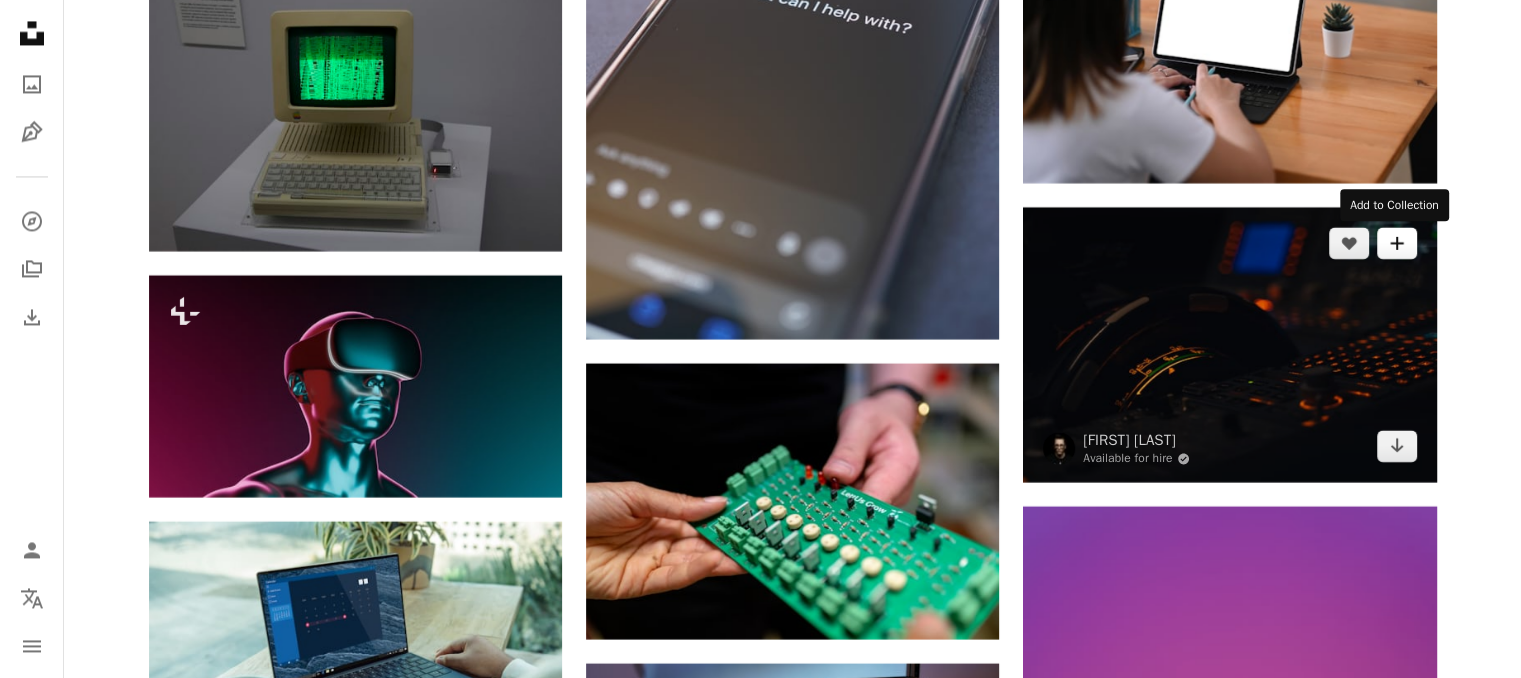 click on "A plus sign" 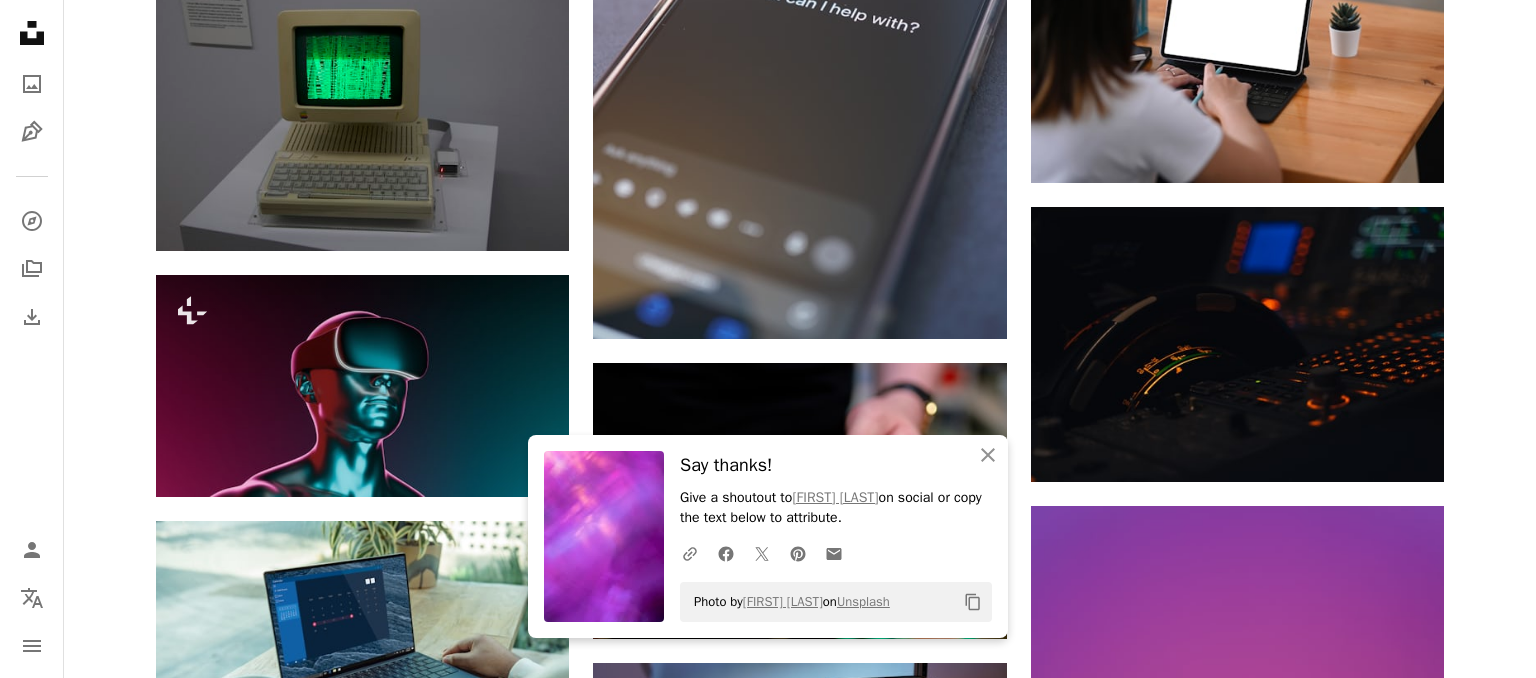 click on "An X shape An X shape Close Say thanks! Give a shoutout to  [FIRST] [LAST]  on social or copy the text below to attribute. A URL sharing icon (chains) Facebook icon X (formerly Twitter) icon Pinterest icon An envelope Photo by  [FIRST] [LAST]  on  Unsplash
Copy content Join Unsplash Already have an account?  Login First name Last name Email Username  (only letters, numbers and underscores) Password  (min. 8 char) Join By joining, you agree to the  Terms  and  Privacy Policy ." at bounding box center (768, 8495) 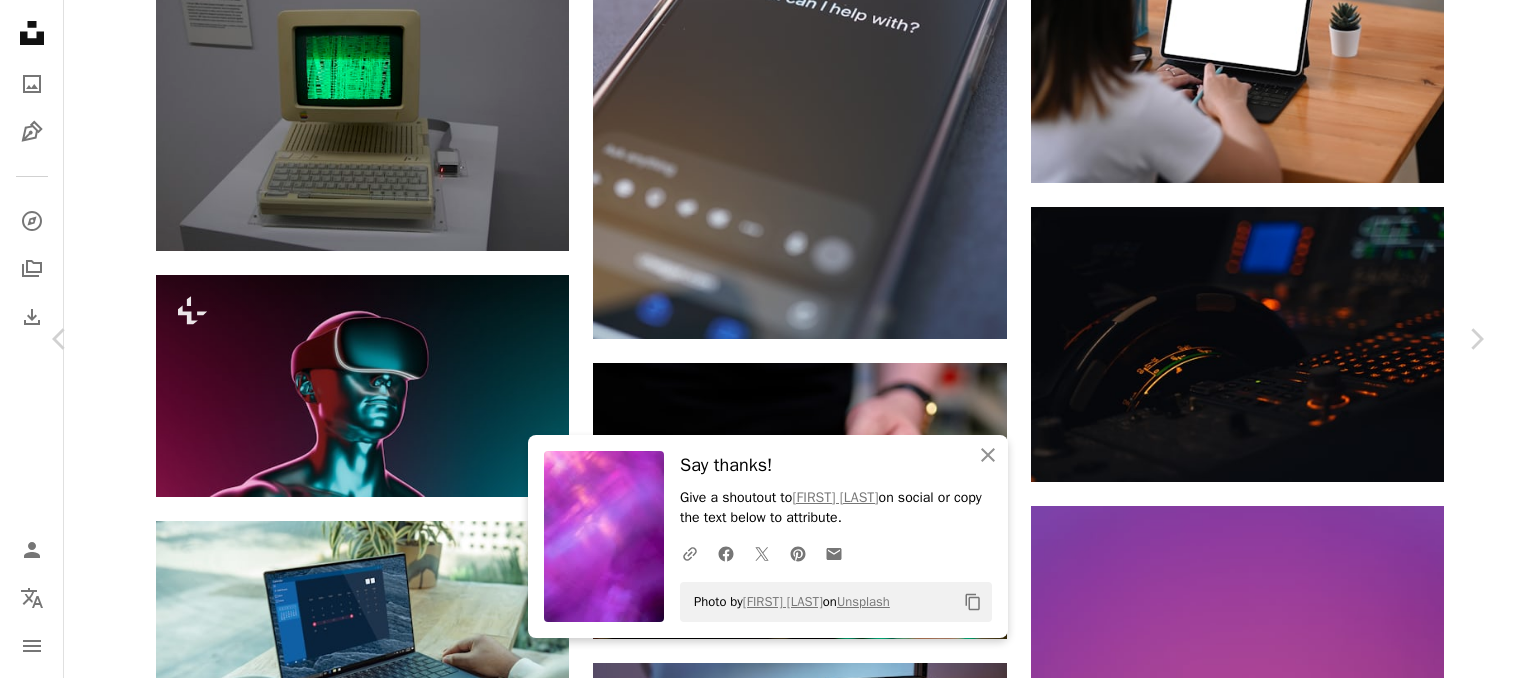 scroll, scrollTop: 4900, scrollLeft: 0, axis: vertical 